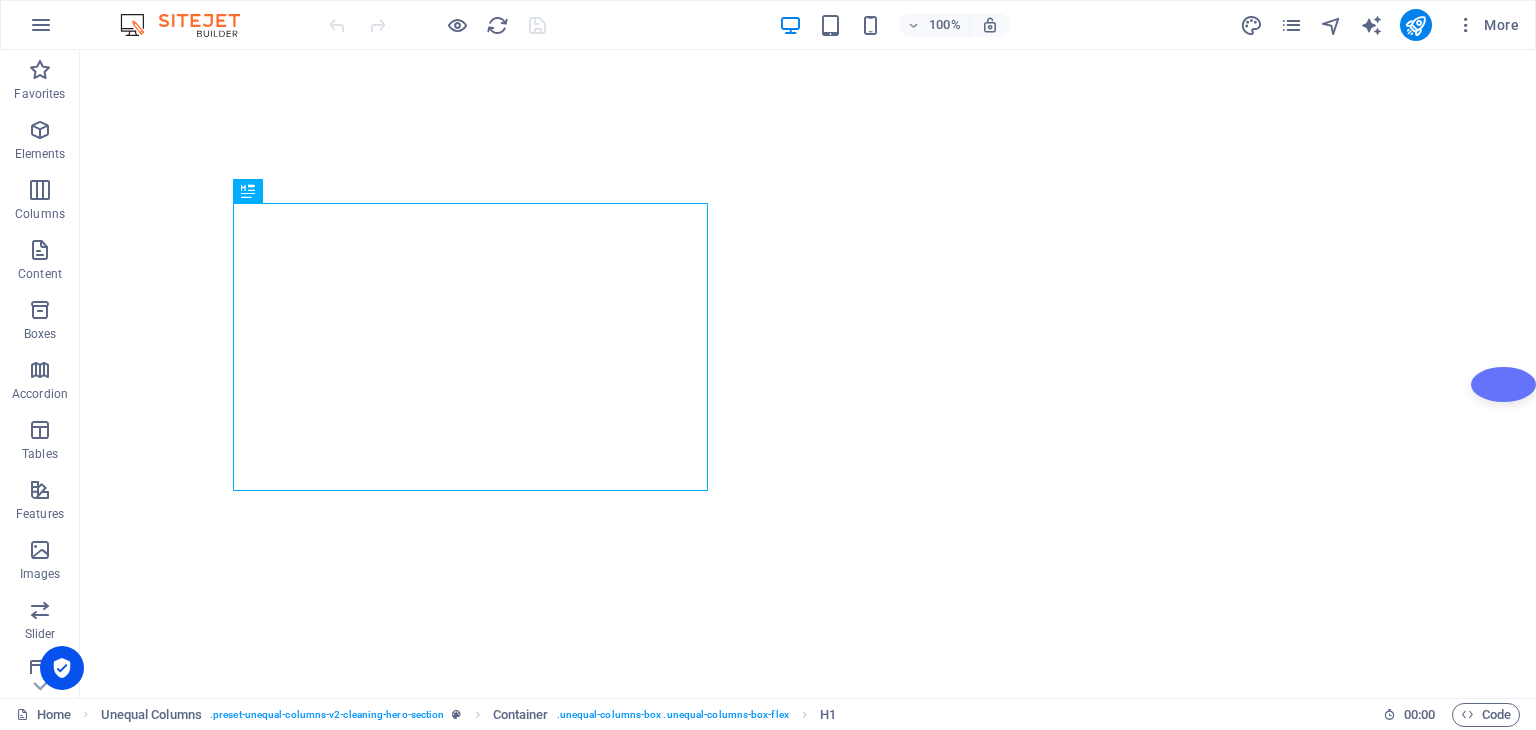 scroll, scrollTop: 0, scrollLeft: 0, axis: both 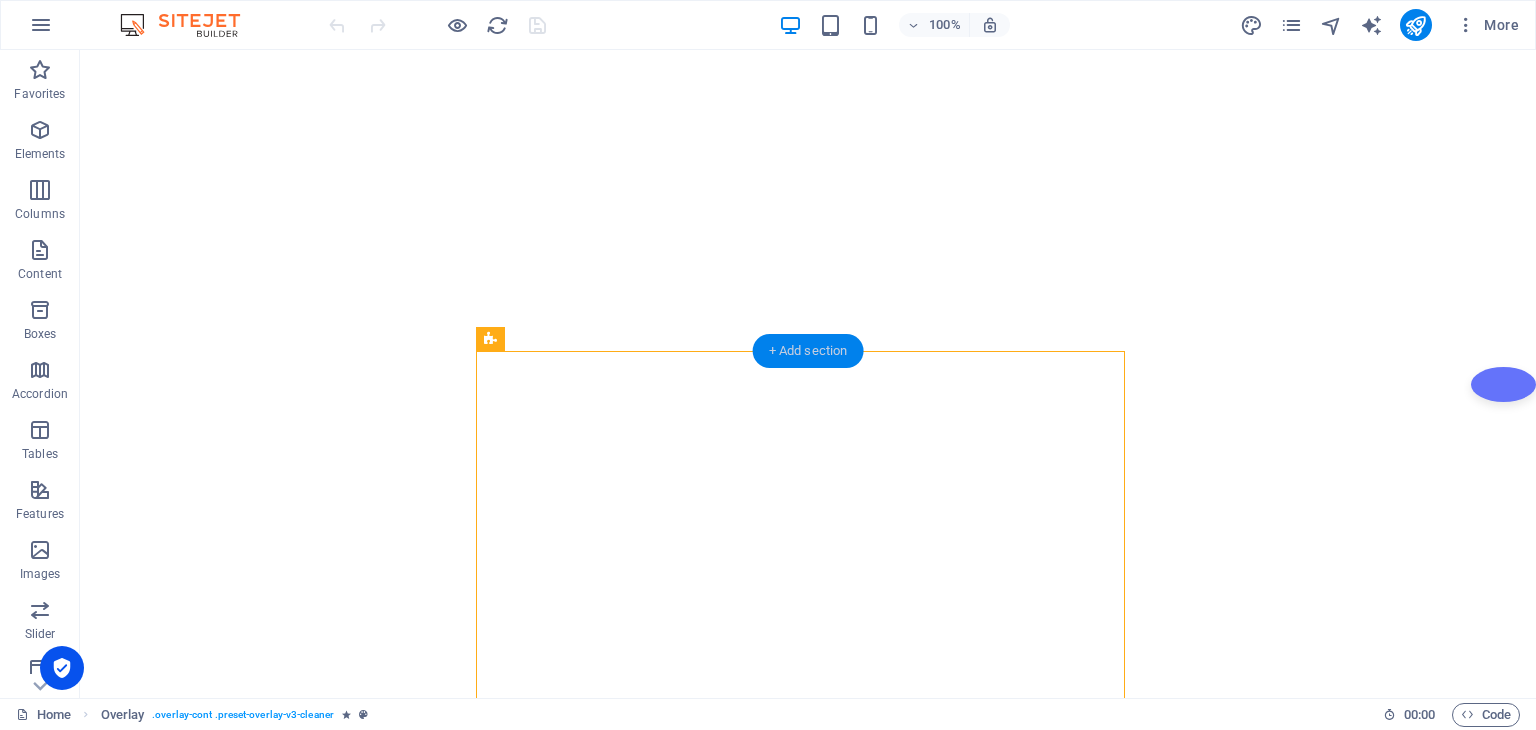 click on "+ Add section" at bounding box center (808, 351) 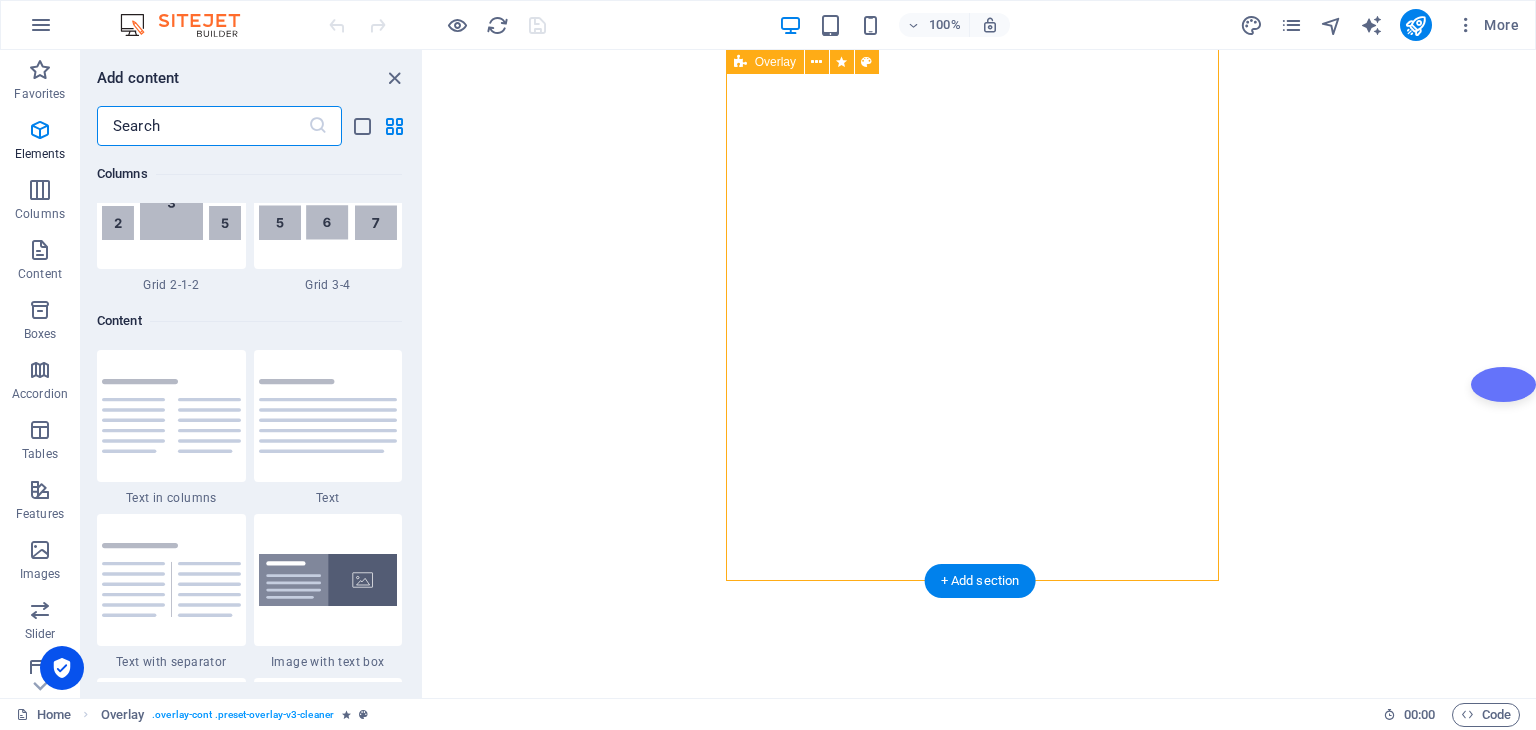 scroll, scrollTop: 3499, scrollLeft: 0, axis: vertical 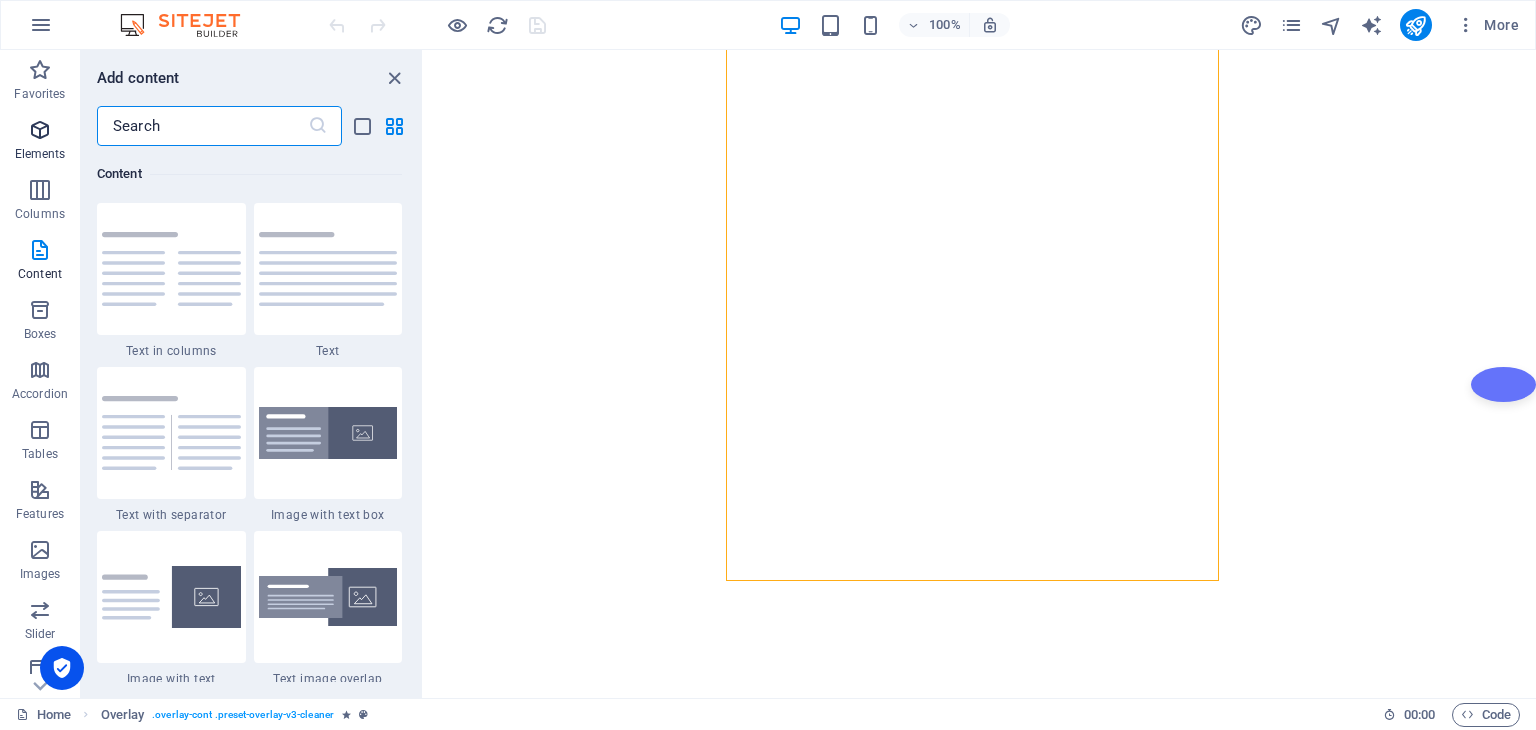 click at bounding box center (40, 130) 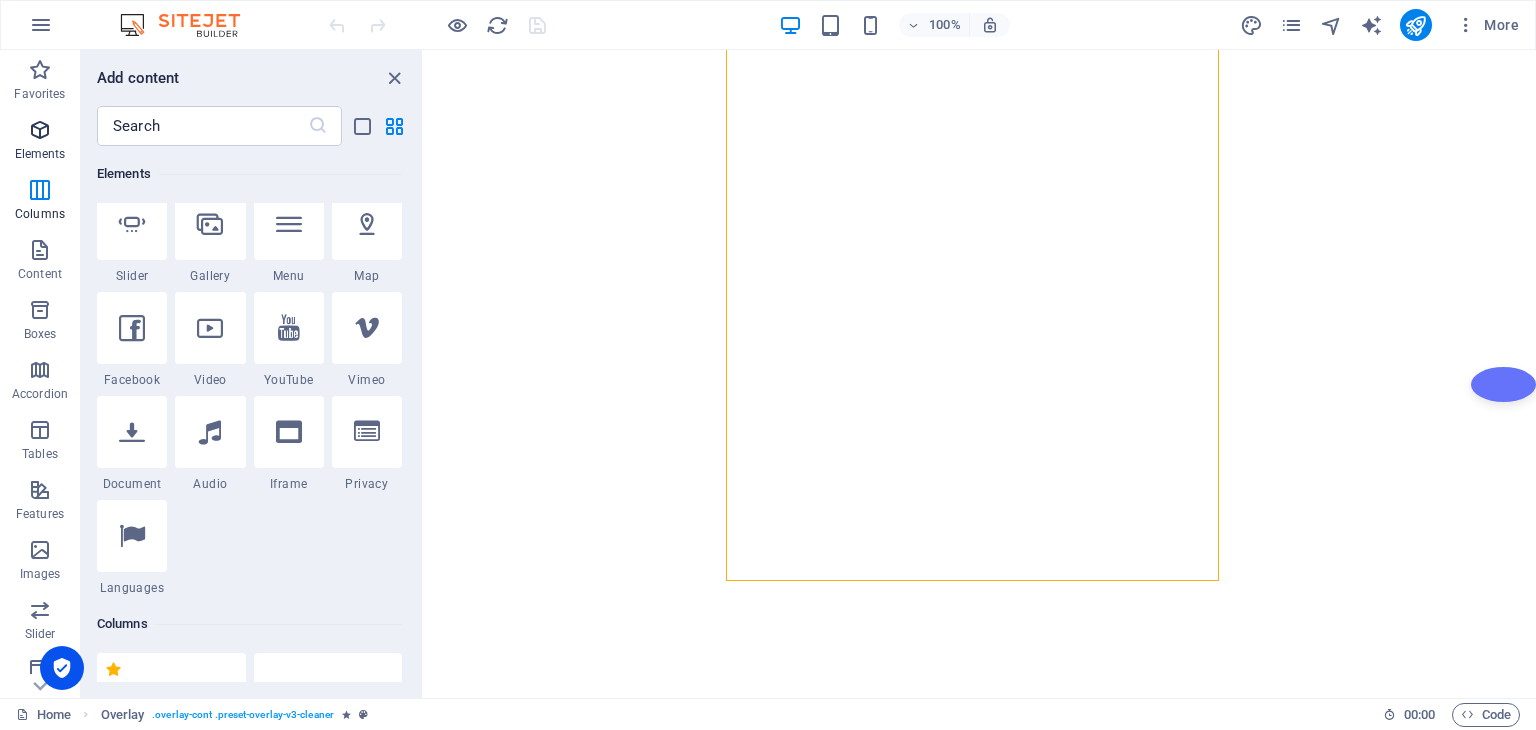 scroll, scrollTop: 212, scrollLeft: 0, axis: vertical 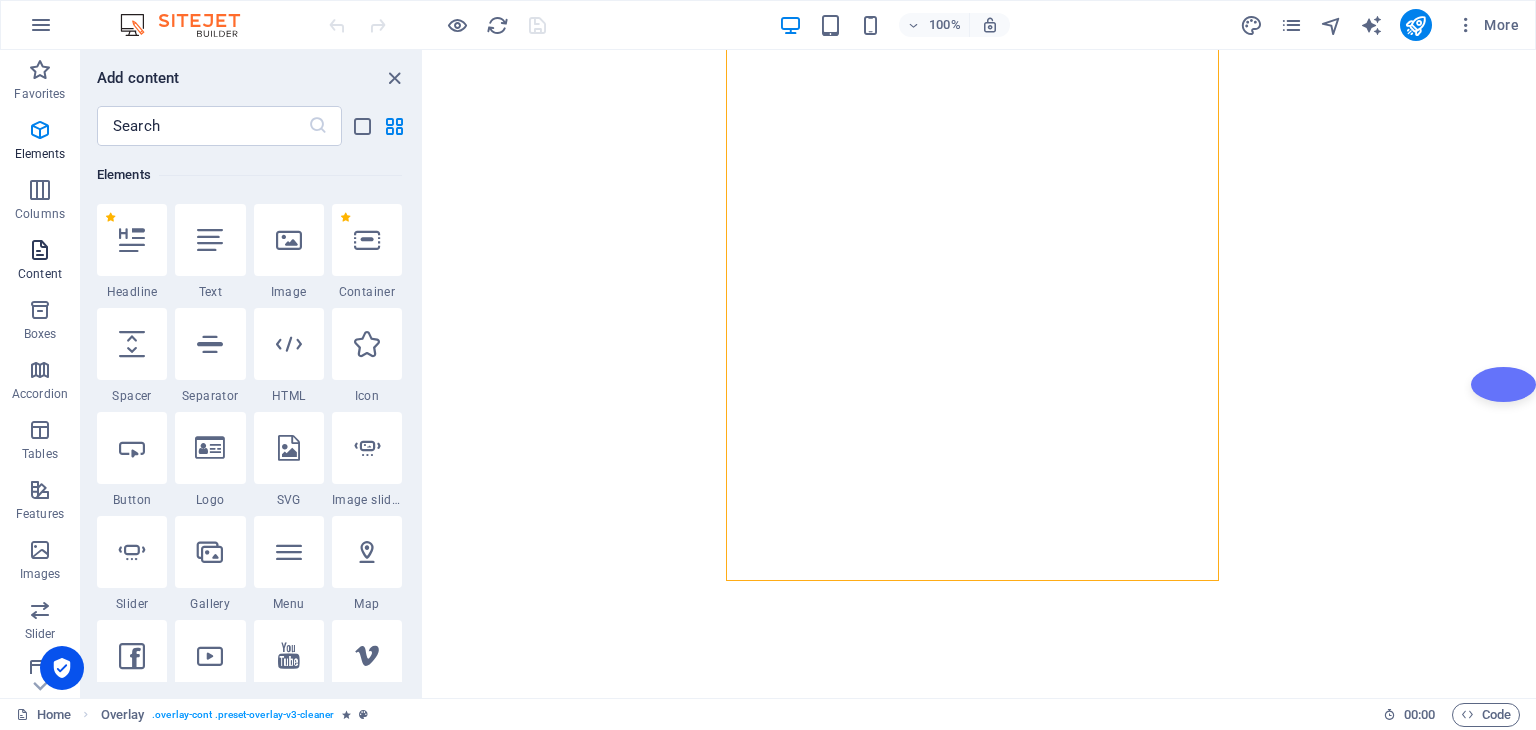 click at bounding box center [40, 250] 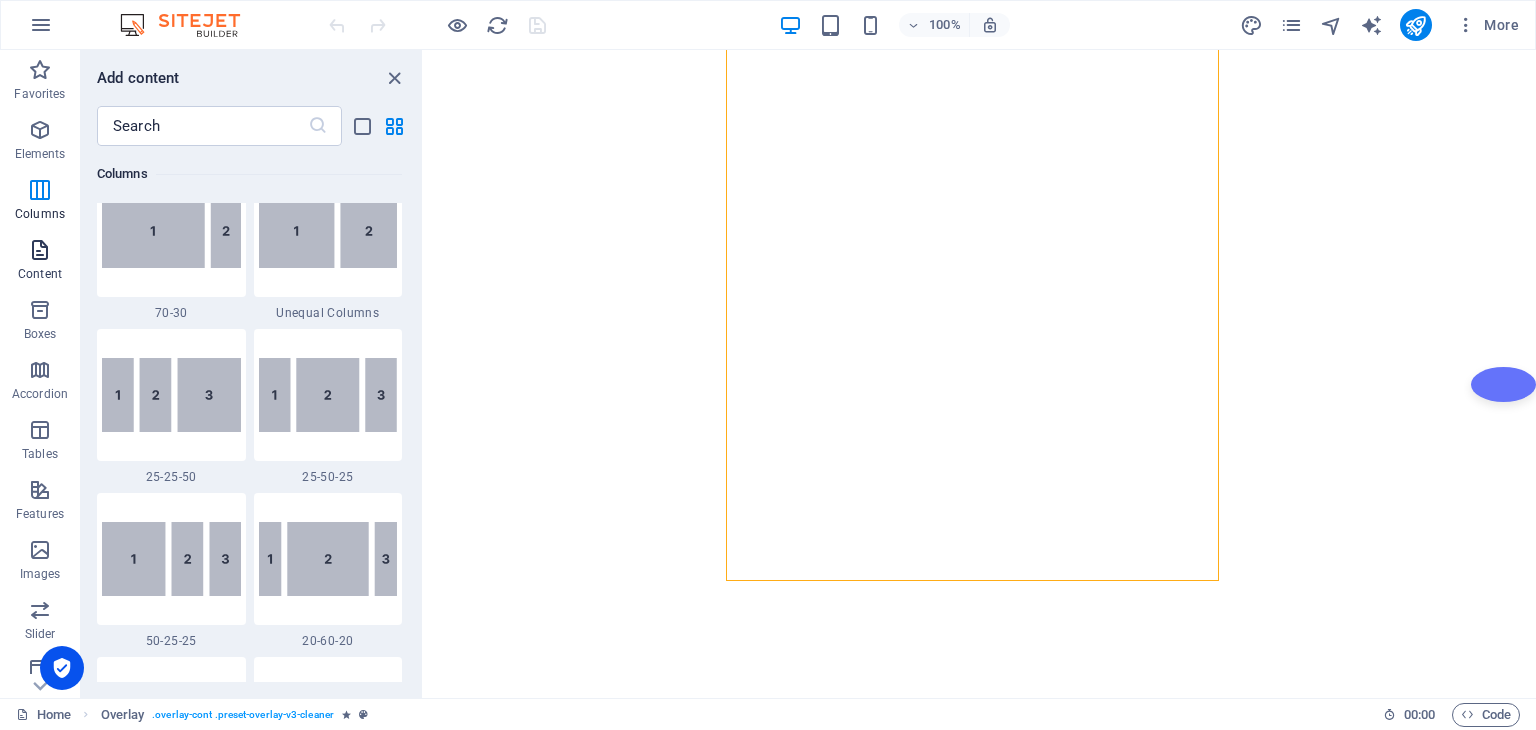 scroll, scrollTop: 3499, scrollLeft: 0, axis: vertical 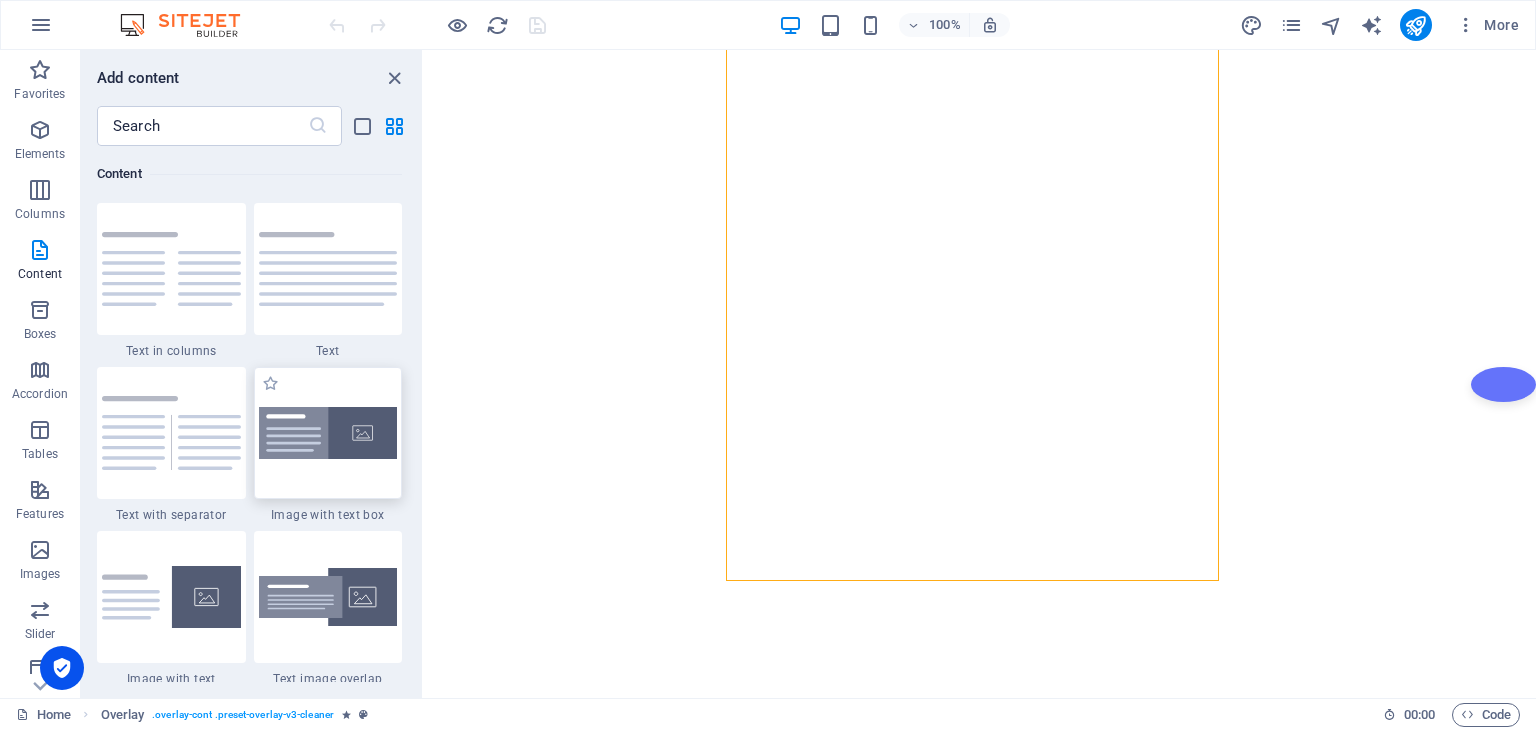 click at bounding box center (328, 433) 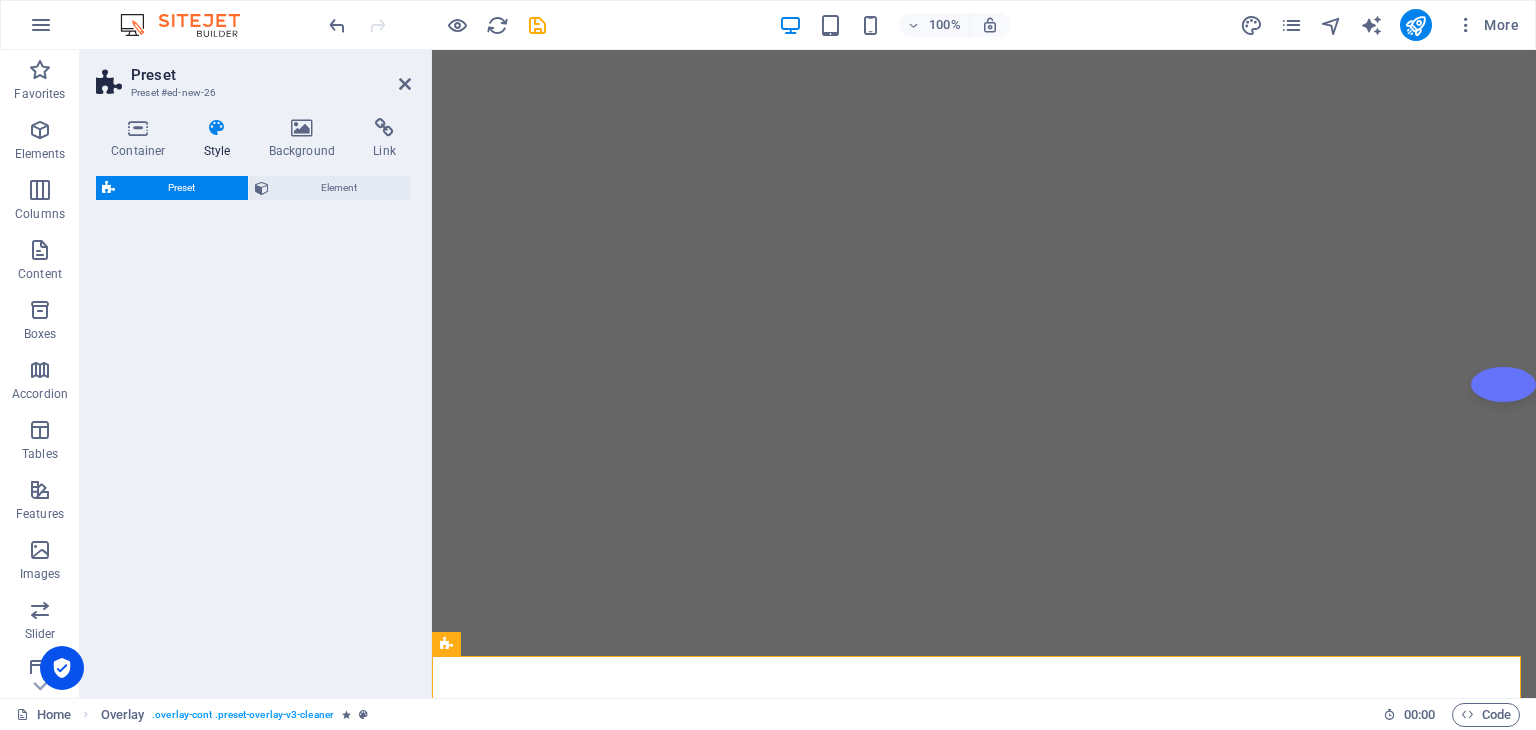 select on "rem" 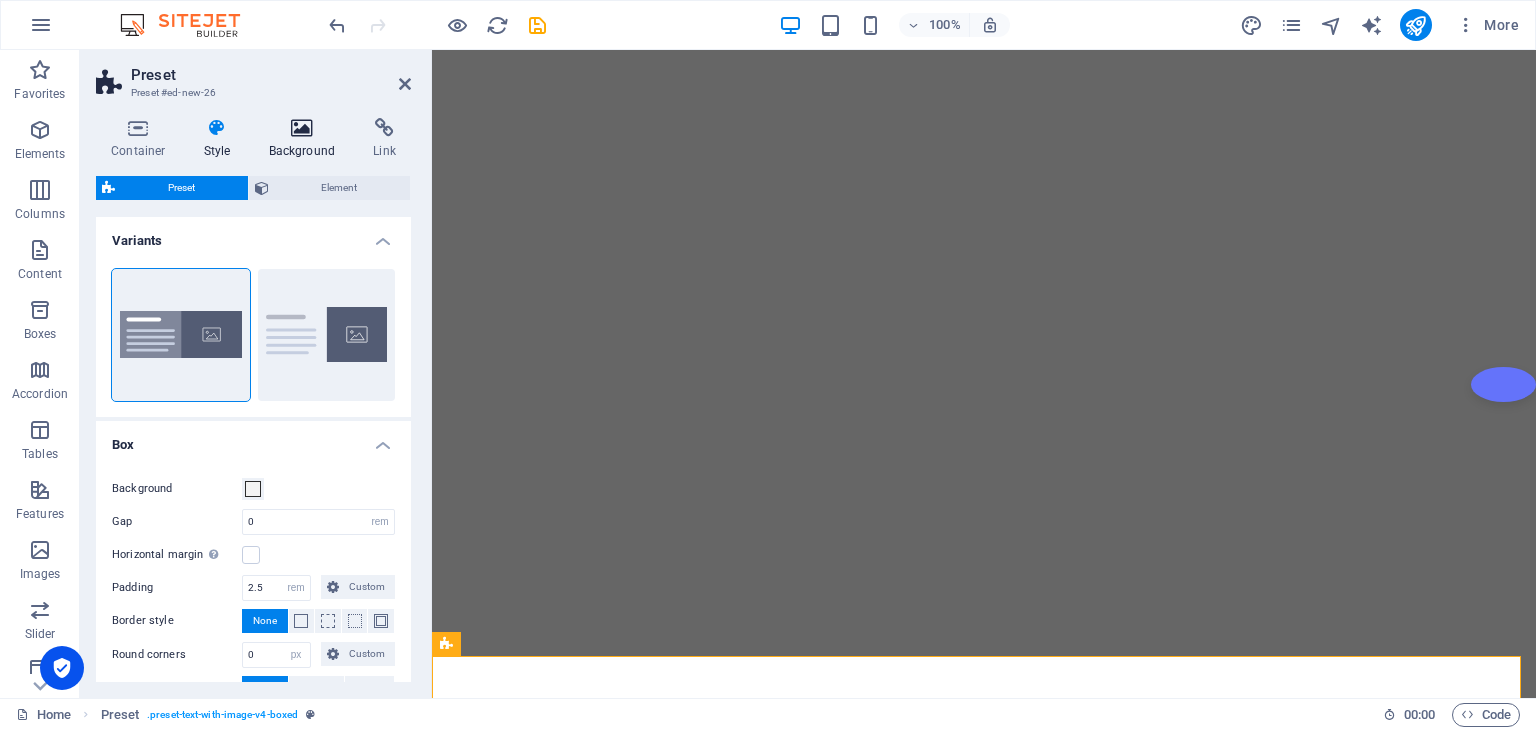 click at bounding box center (302, 128) 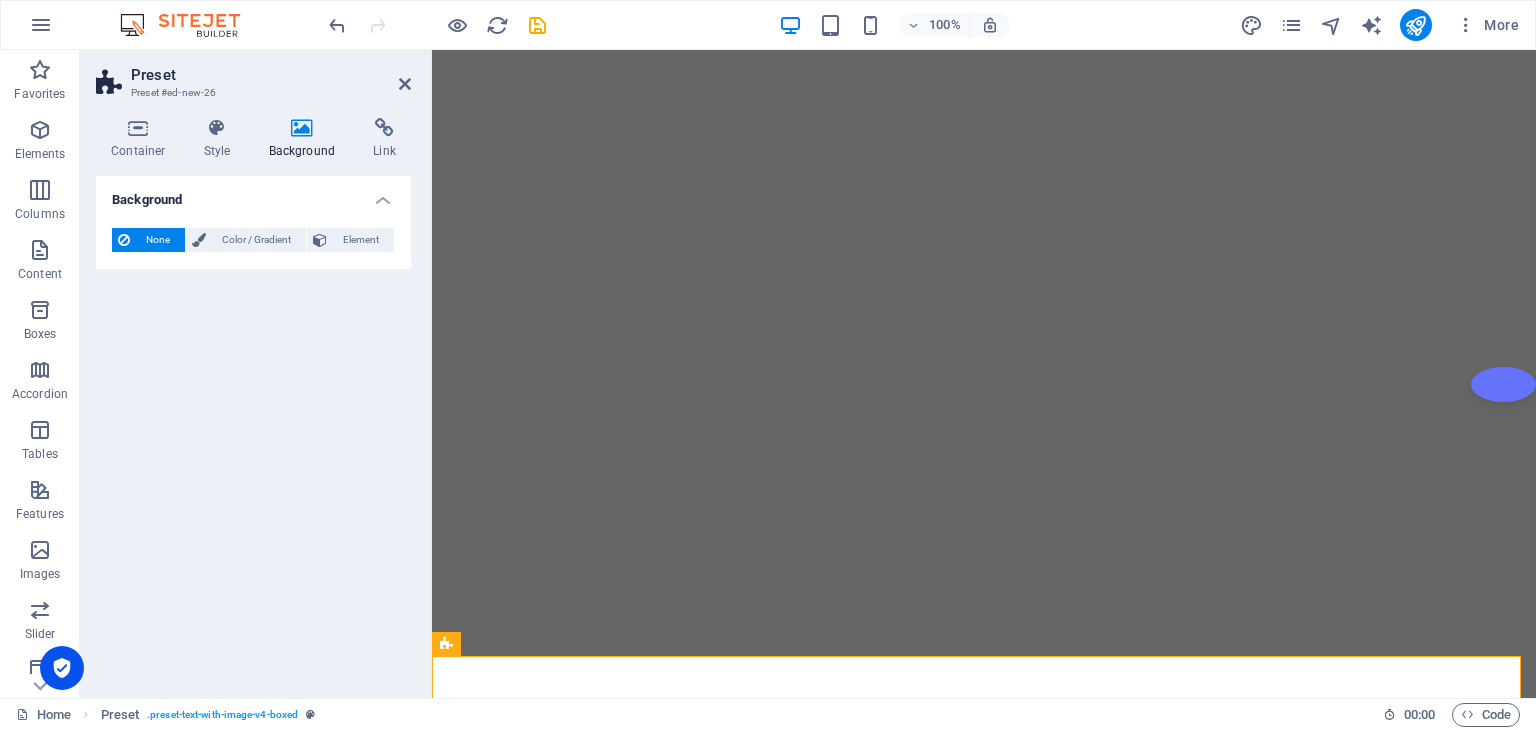 click on "Background" at bounding box center [306, 139] 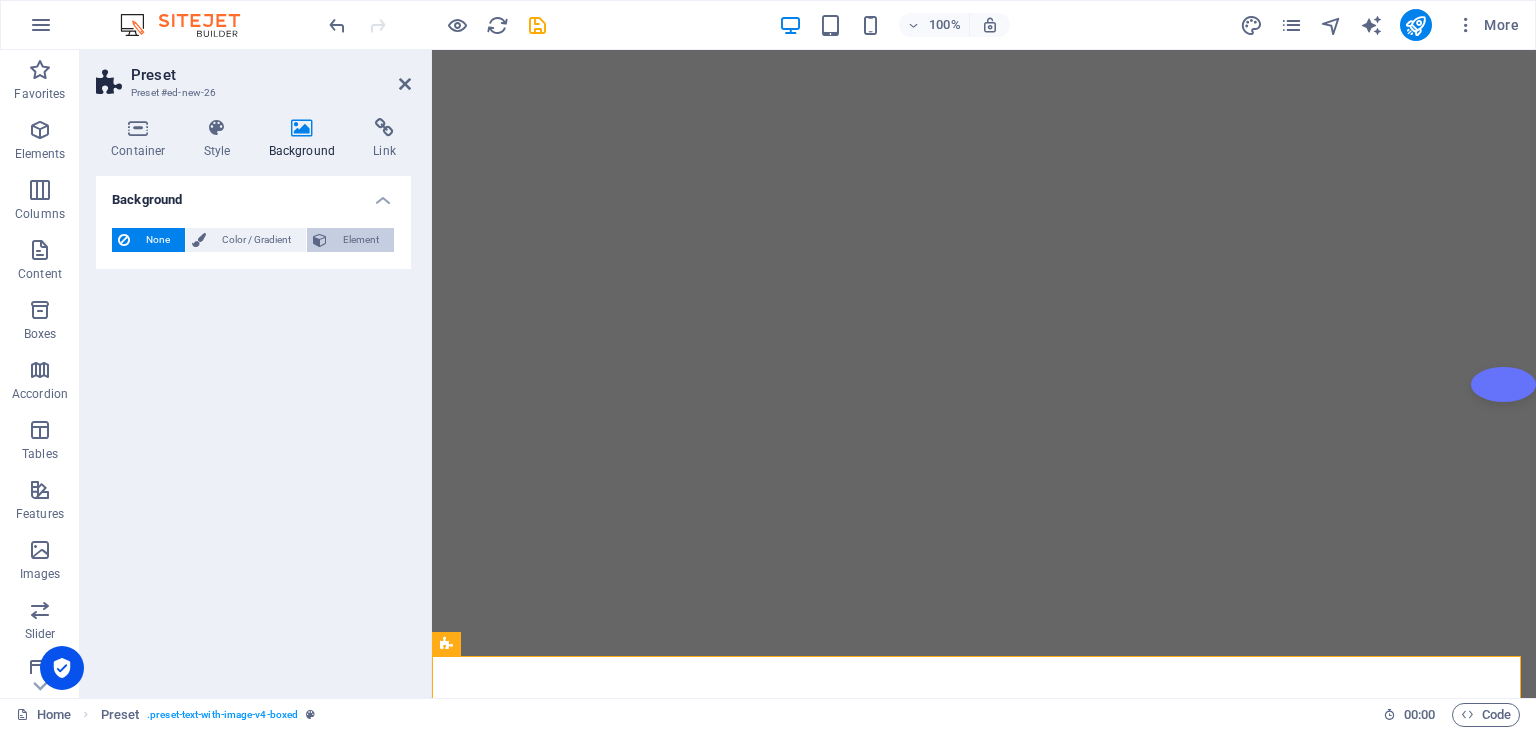 click on "Element" at bounding box center [360, 240] 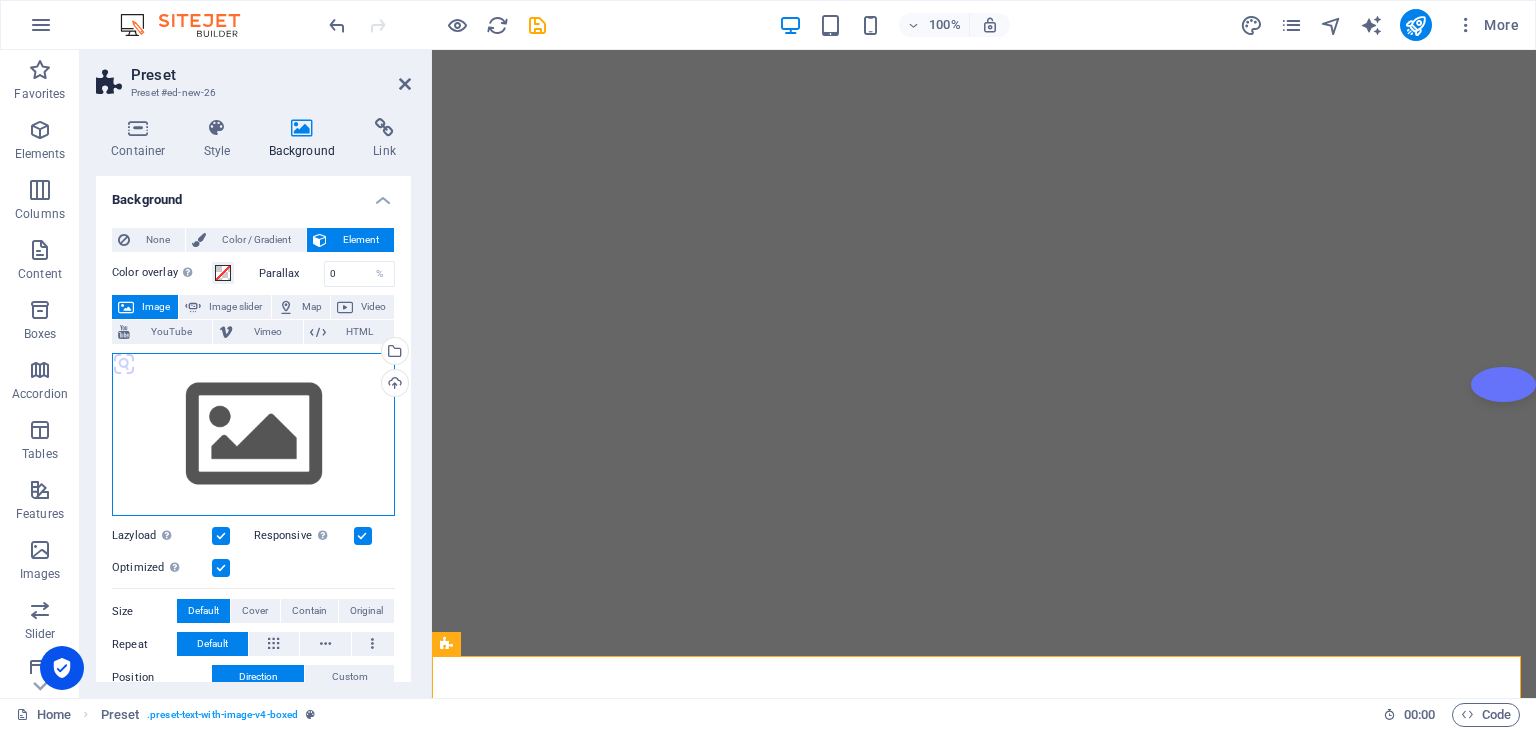 click on "Drag files here, click to choose files or select files from Files or our free stock photos & videos" at bounding box center [253, 435] 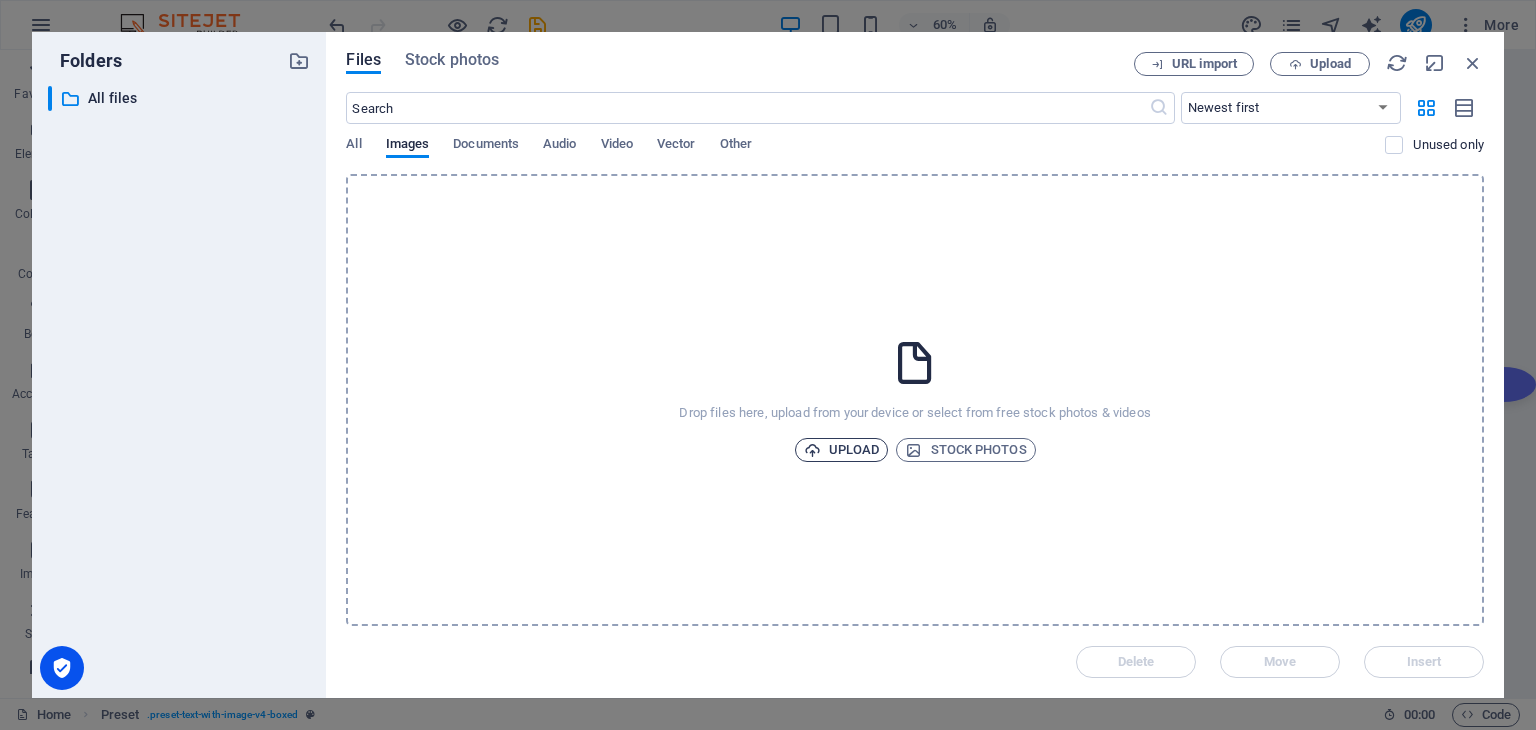 click on "Upload" at bounding box center [842, 450] 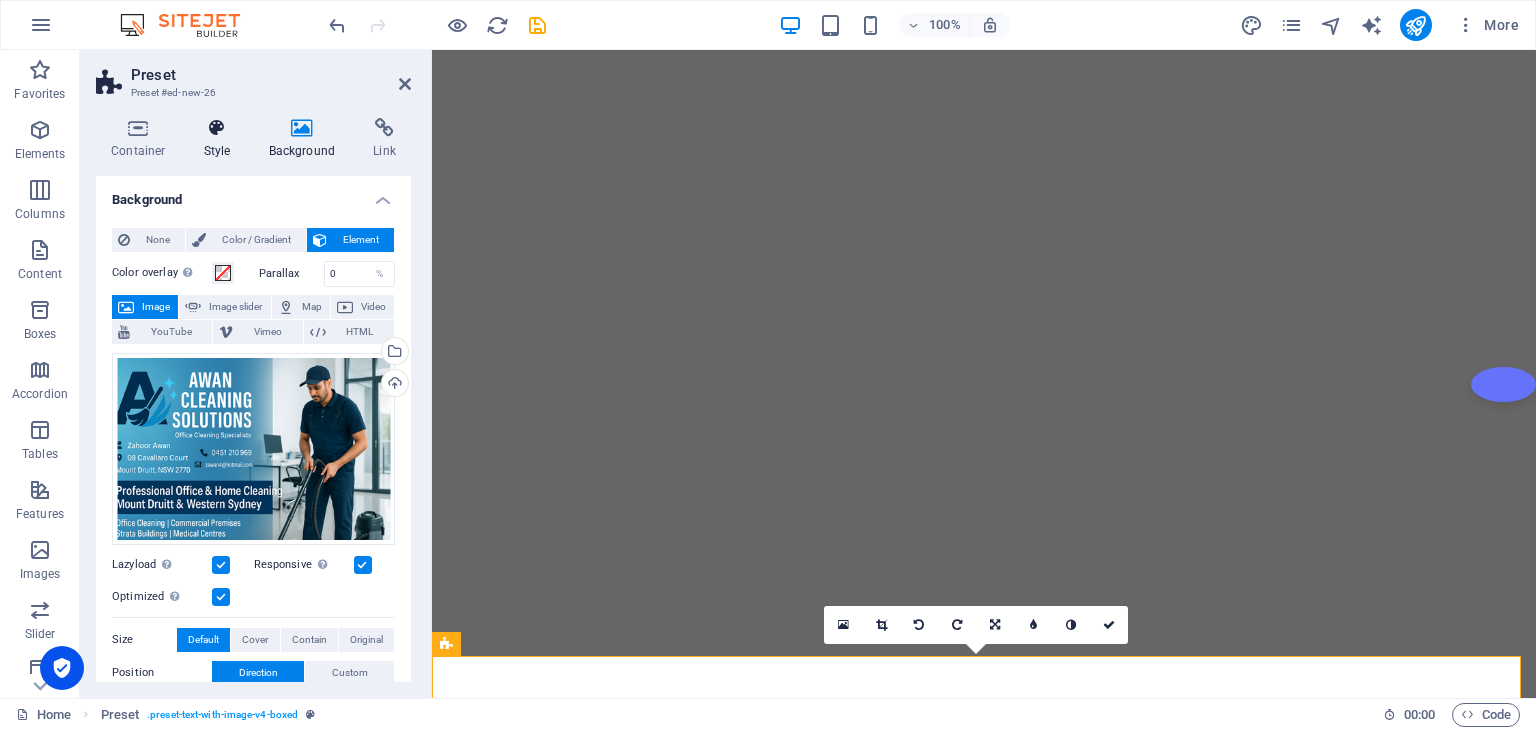click on "Style" at bounding box center (221, 139) 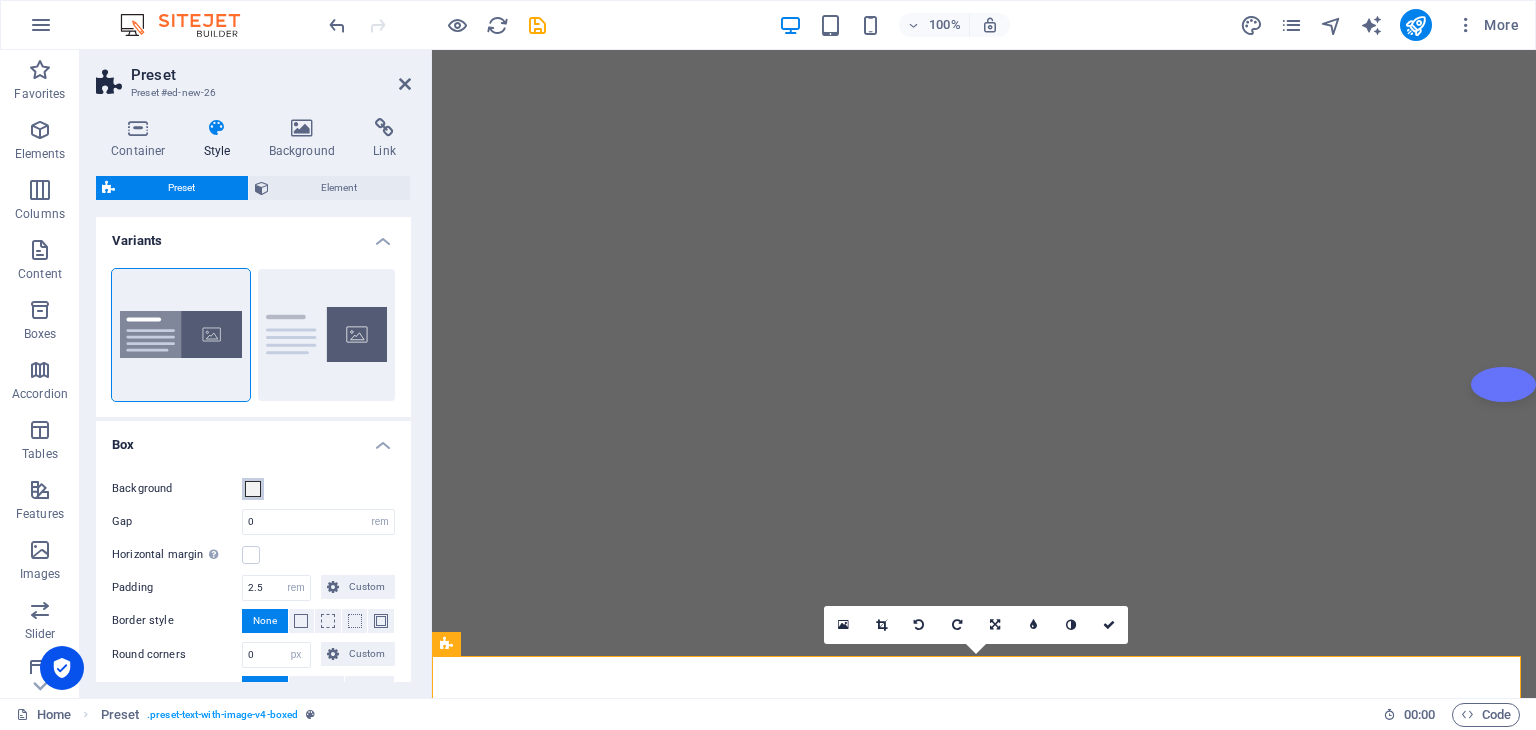 click at bounding box center [253, 489] 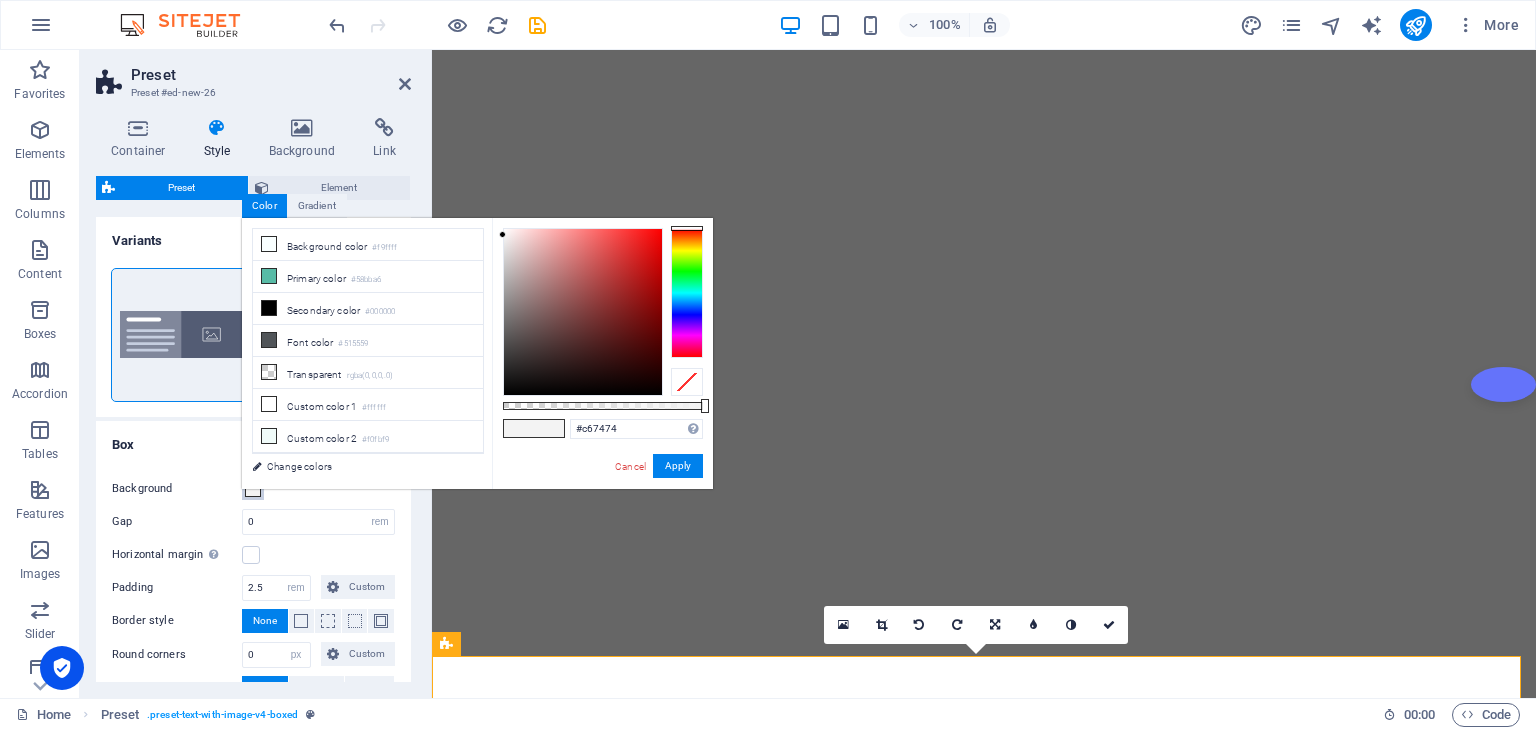 click at bounding box center [583, 312] 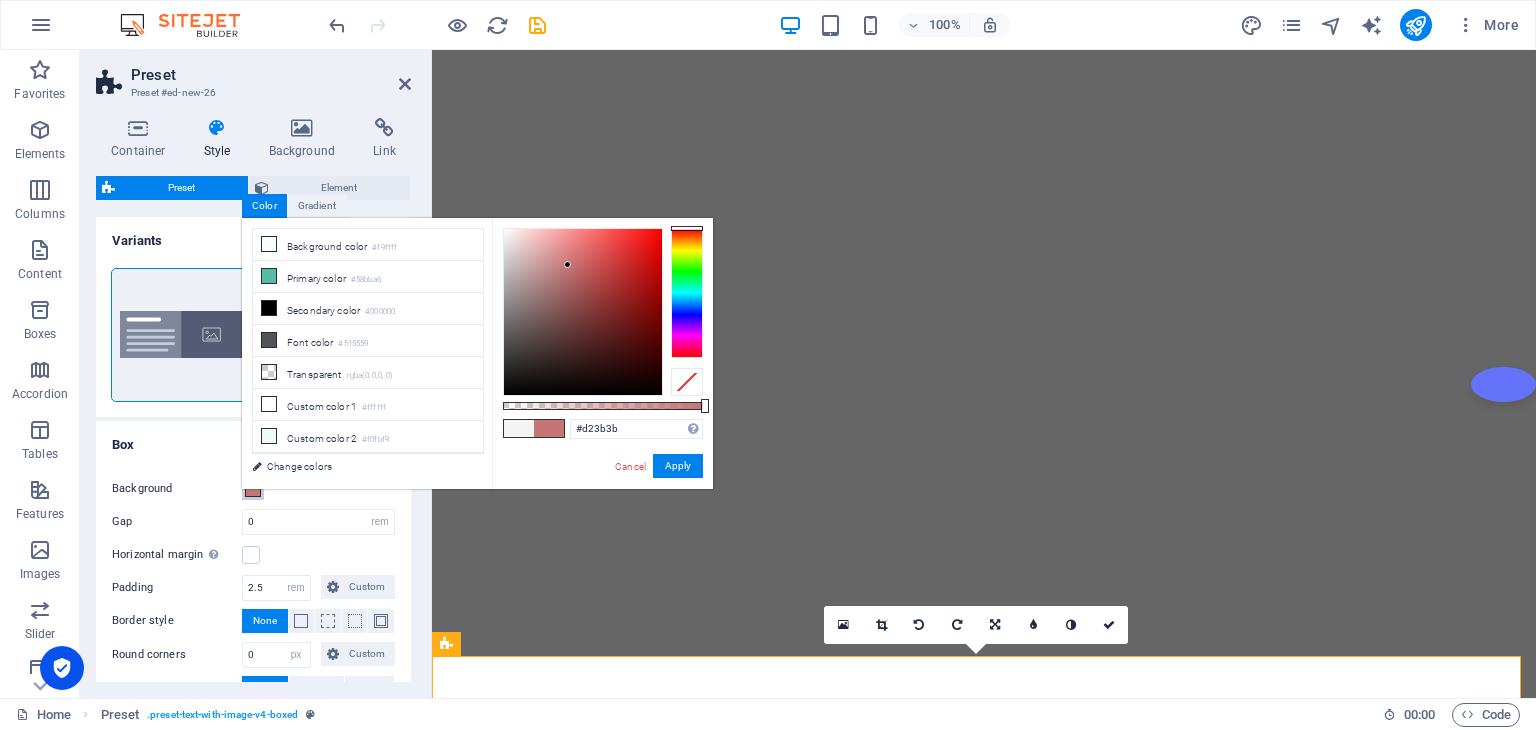 click at bounding box center [583, 312] 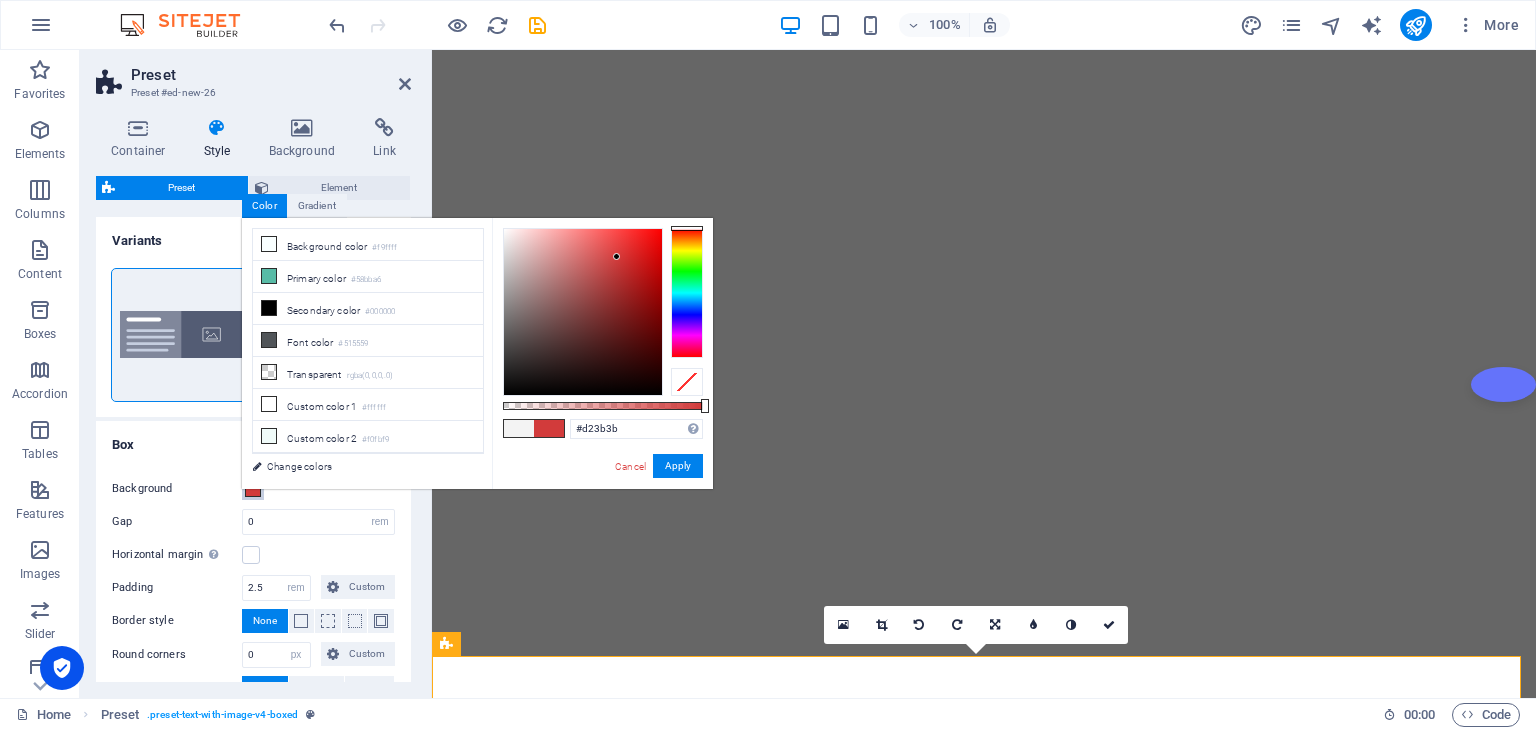 type on "#d22727" 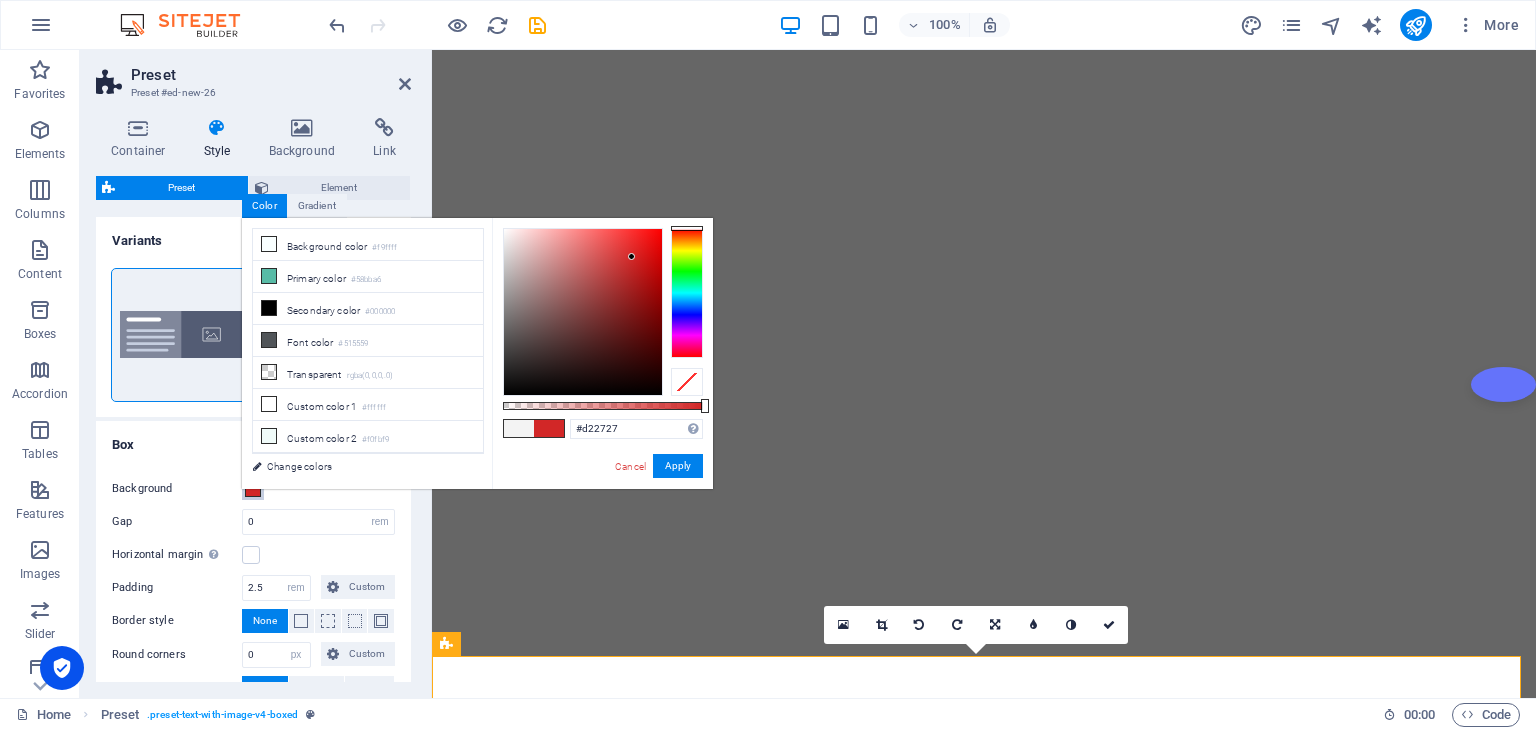click at bounding box center [583, 312] 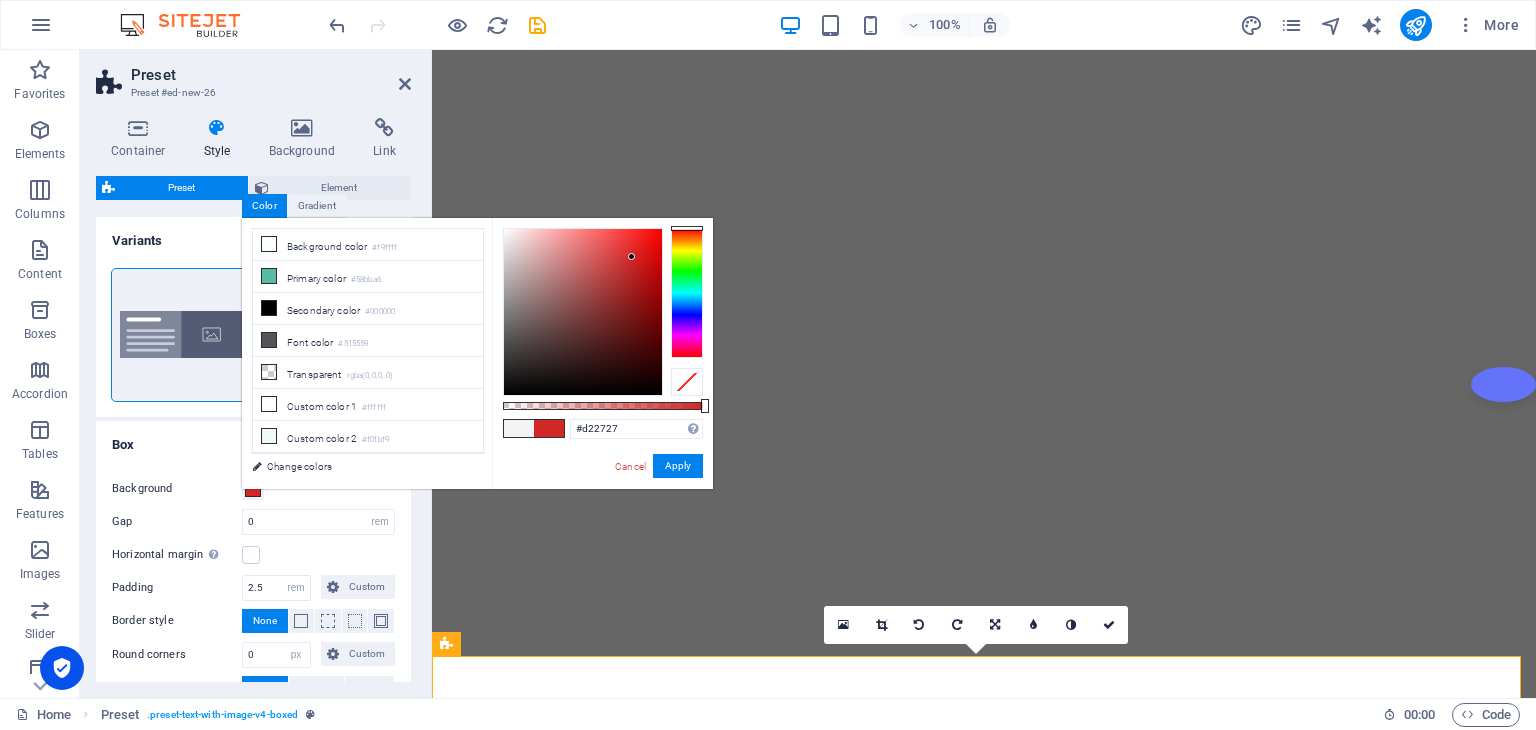 click on "Container Style Background Link Size Height Default px rem % vh vw Min. height None px rem % vh vw Width Default px rem % em vh vw Min. width None px rem % vh vw Content width Default Custom width Width Default px rem % em vh vw Min. width None px rem % vh vw Default padding Custom spacing Default content width and padding can be changed under Design. Edit design Layout (Flexbox) Alignment Determines the flex direction. Default Main axis Determine how elements should behave along the main axis inside this container (justify content). Default Side axis Control the vertical direction of the element inside of the container (align items). Default Wrap Default On Off Fill Controls the distances and direction of elements on the y-axis across several lines (align content). Default Accessibility ARIA helps assistive technologies (like screen readers) to understand the role, state, and behavior of web elements Role The ARIA role defines the purpose of an element.  None Header Footer Section Banner Fan" at bounding box center (253, 400) 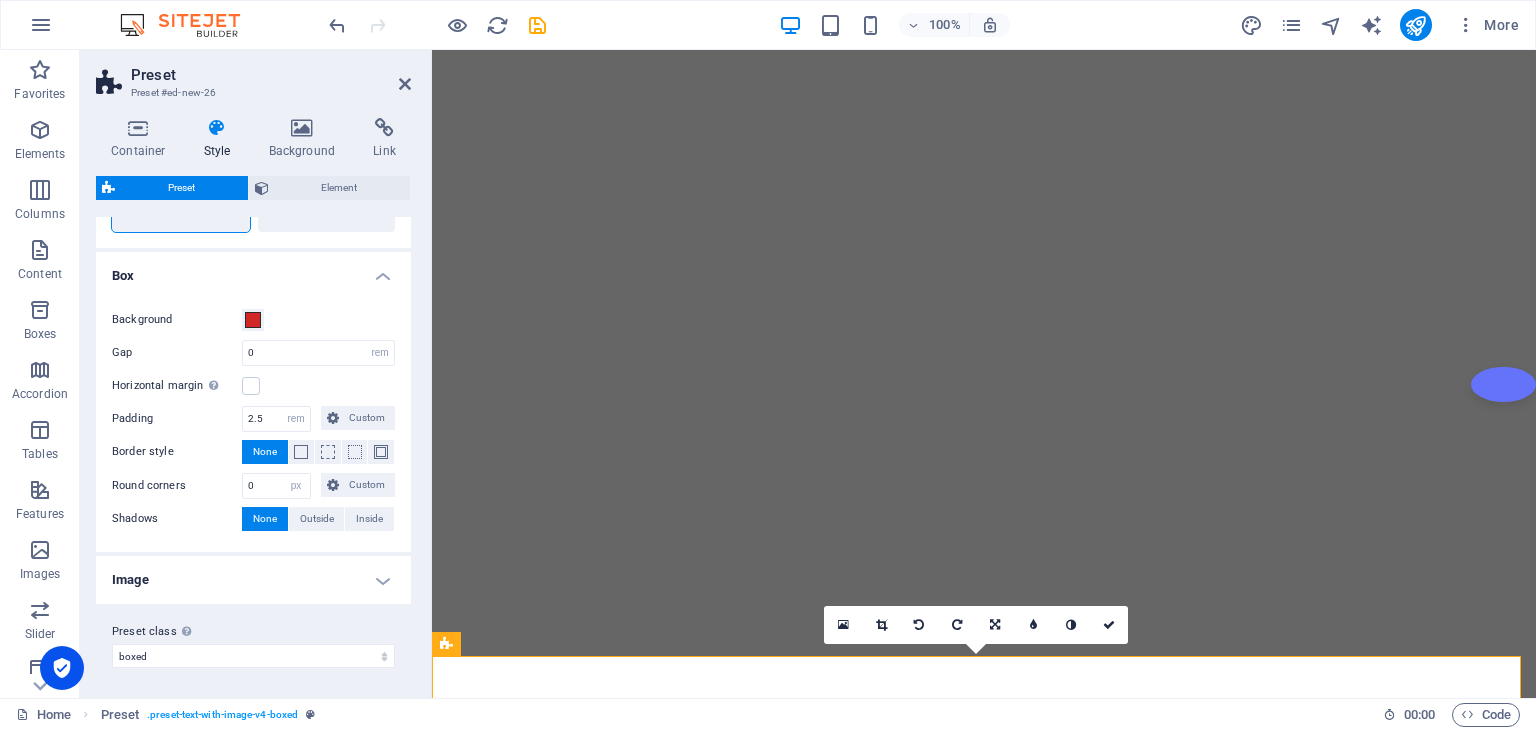 scroll, scrollTop: 0, scrollLeft: 0, axis: both 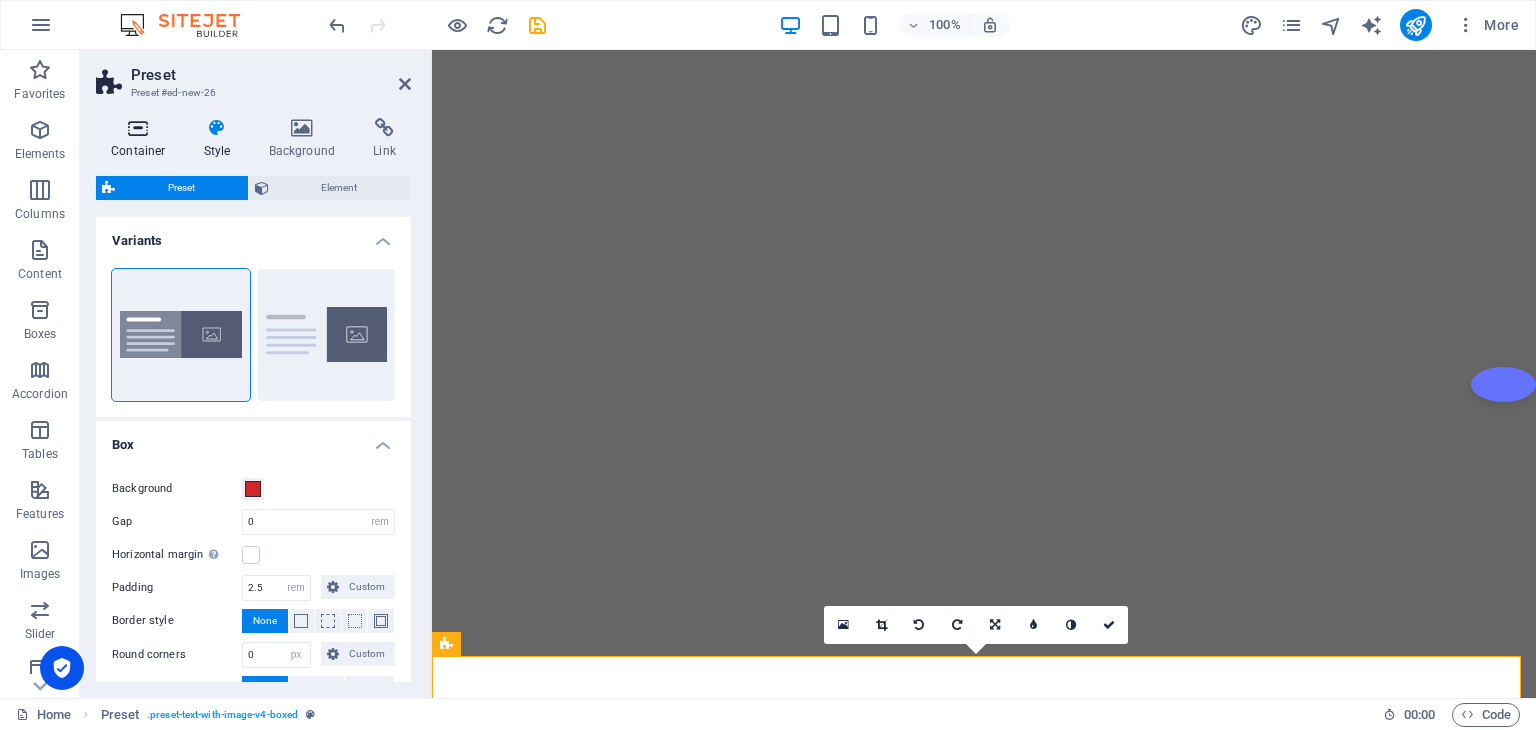 click at bounding box center [138, 128] 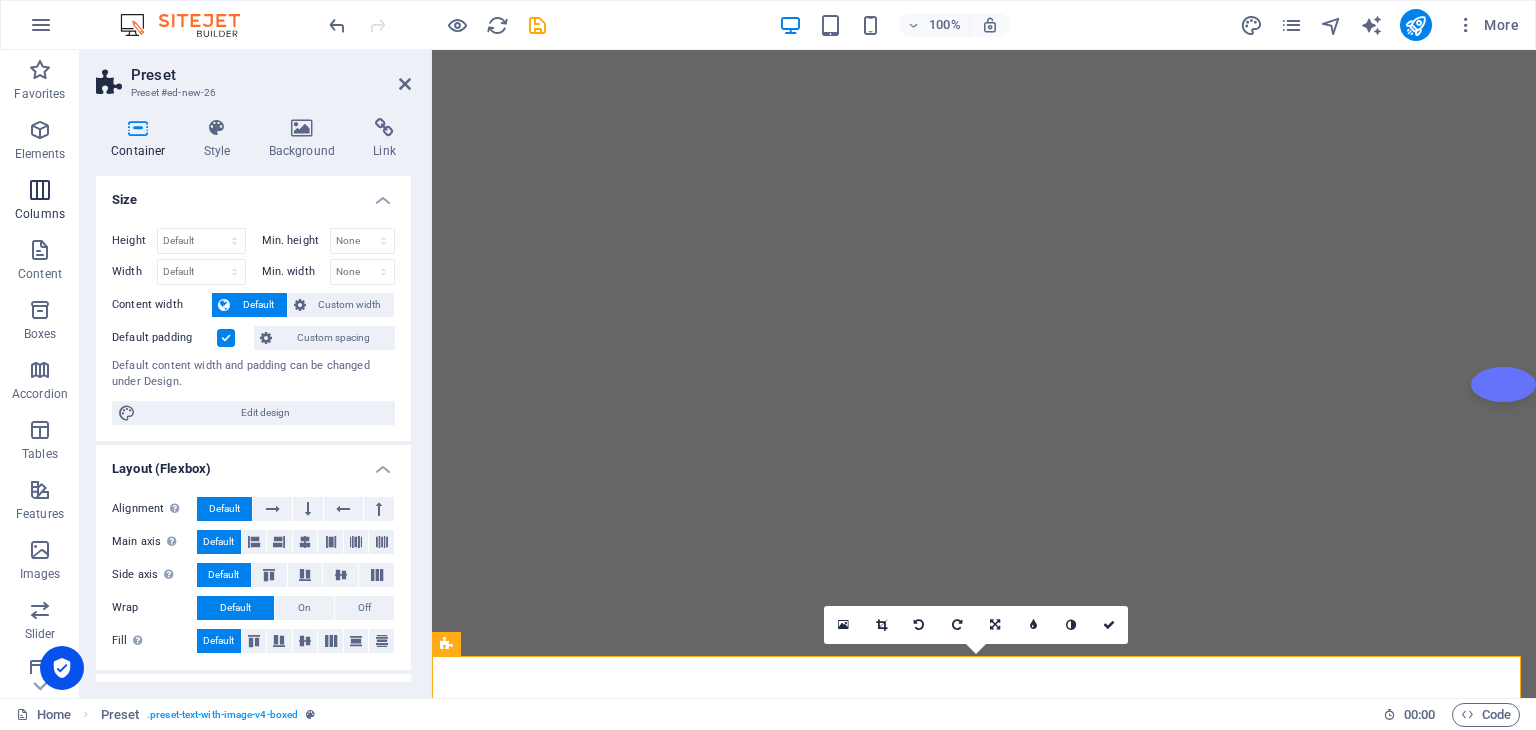 click at bounding box center (40, 190) 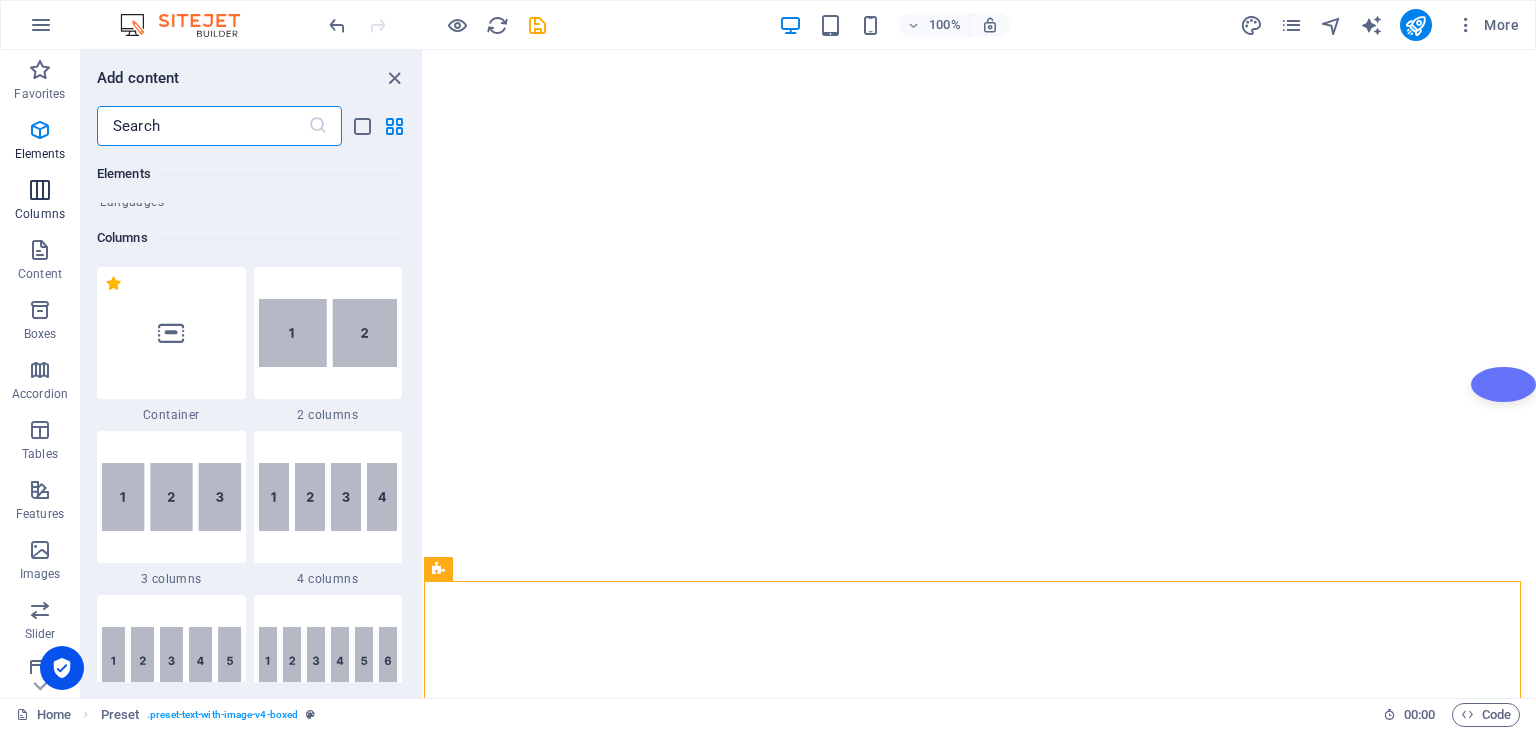scroll, scrollTop: 990, scrollLeft: 0, axis: vertical 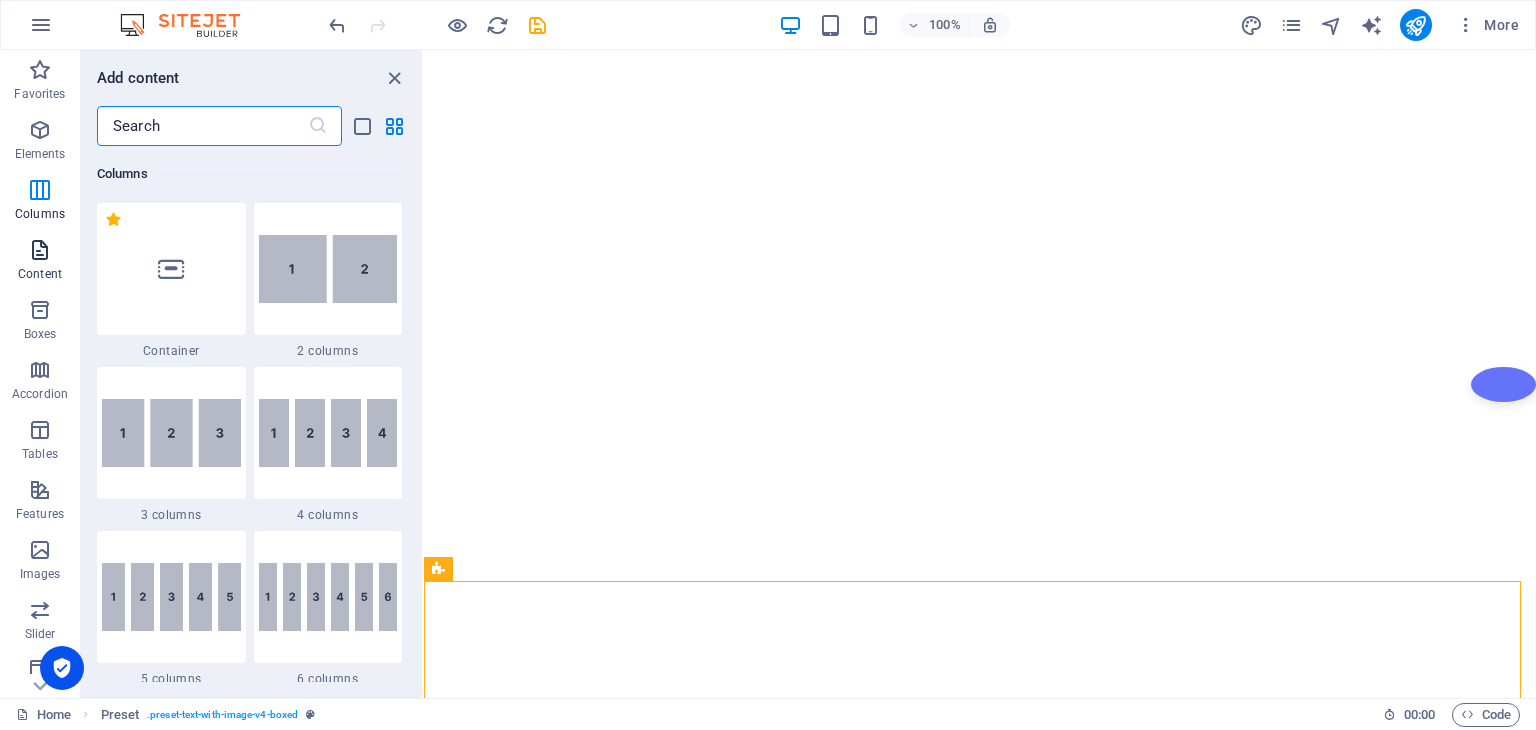 click at bounding box center (40, 250) 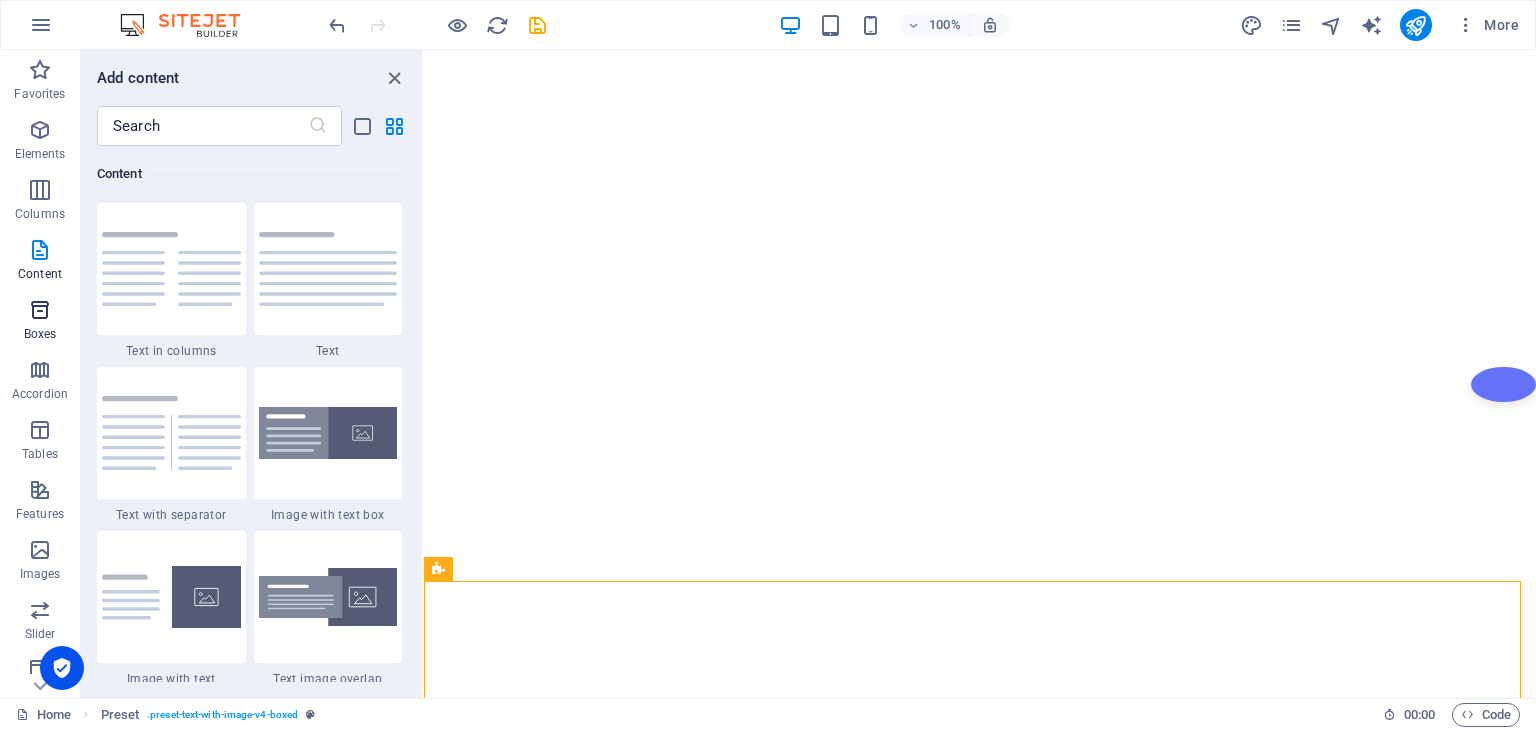 click at bounding box center (40, 310) 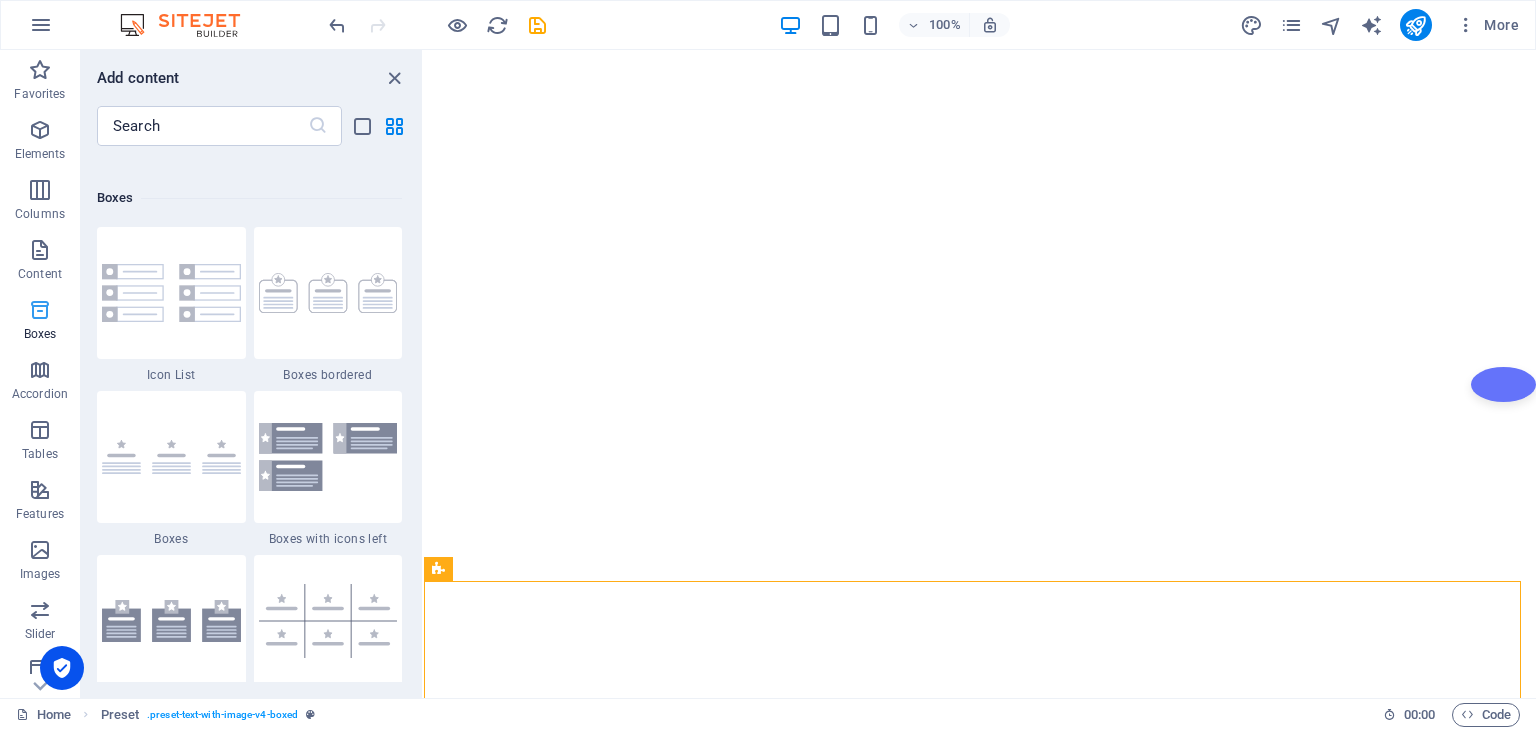 scroll, scrollTop: 5352, scrollLeft: 0, axis: vertical 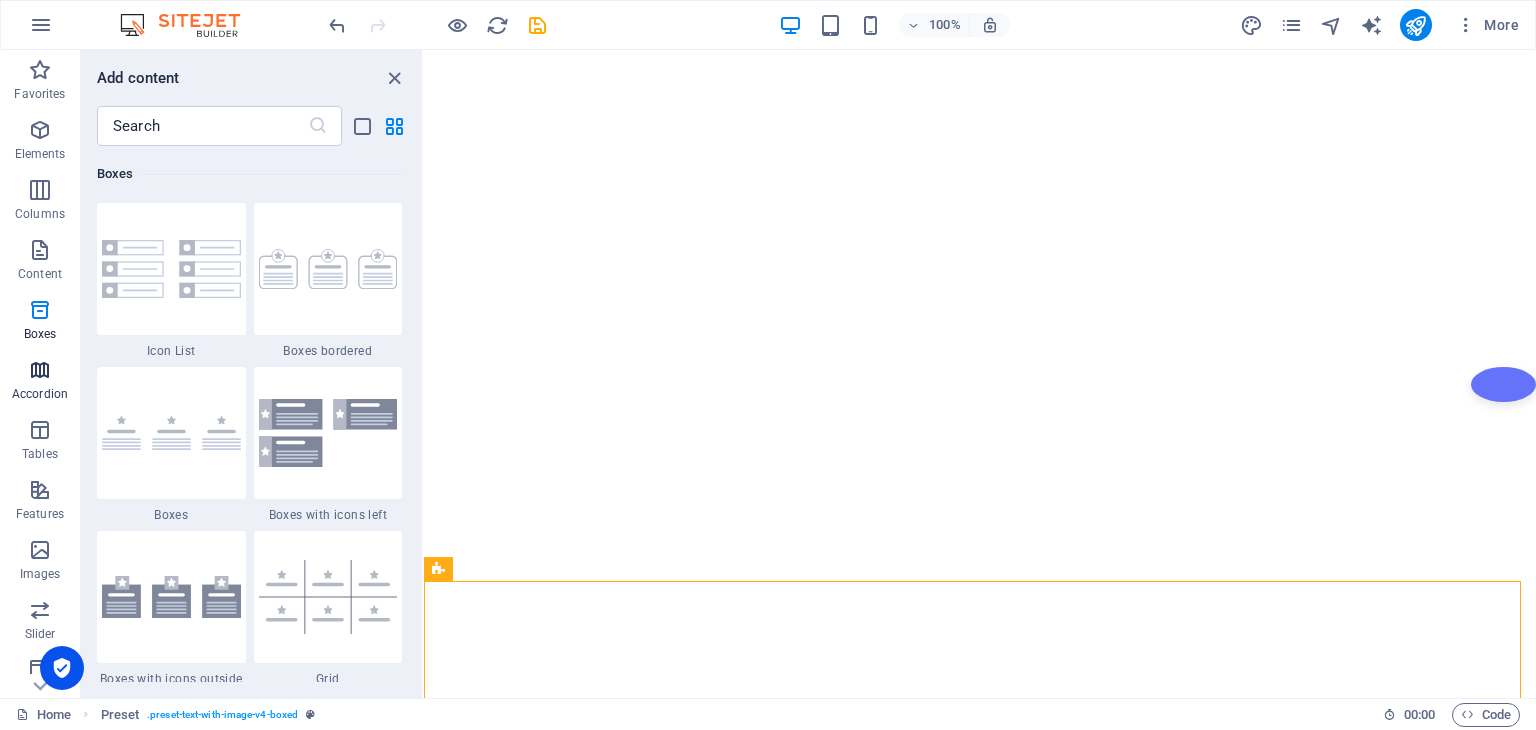 click at bounding box center [40, 370] 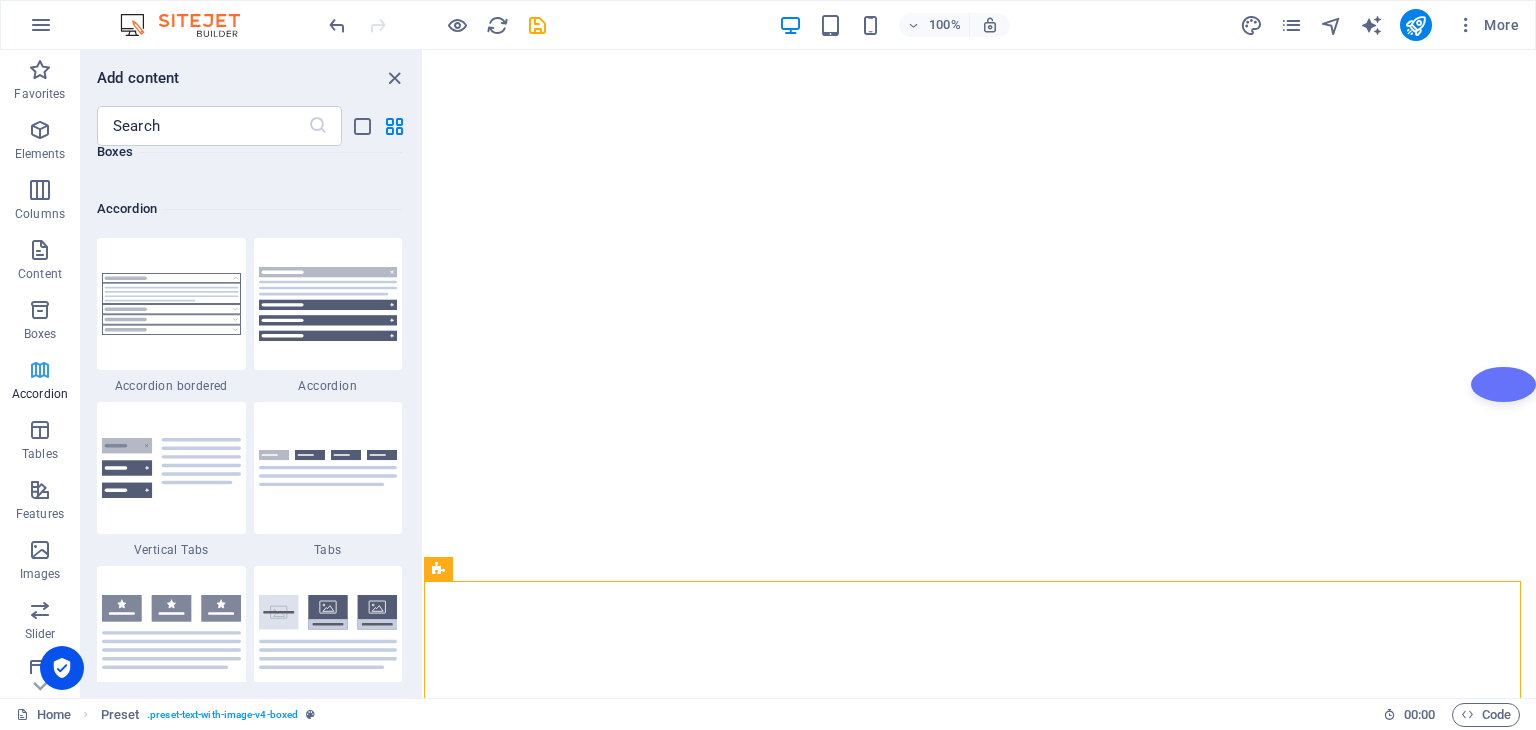 scroll, scrollTop: 6220, scrollLeft: 0, axis: vertical 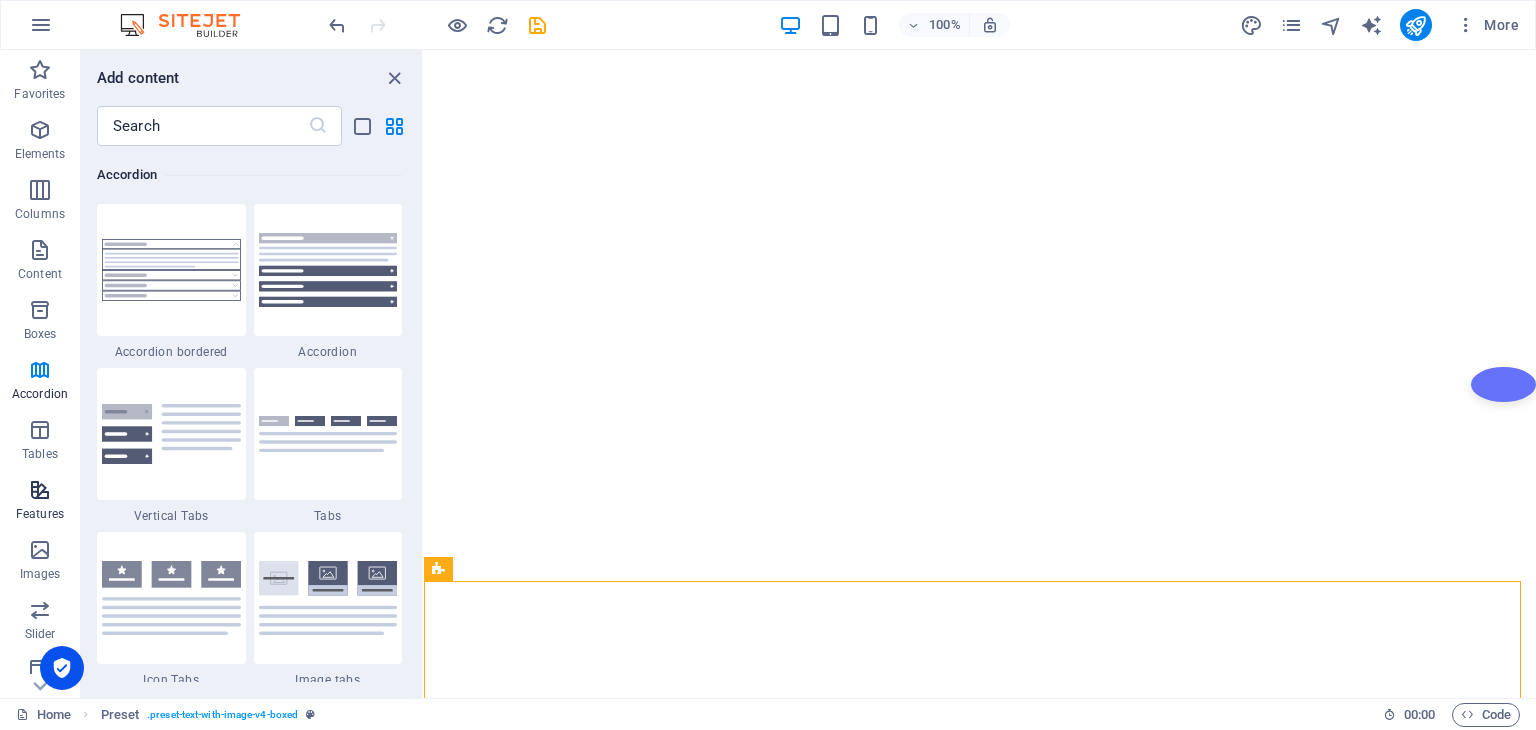 click on "Features" at bounding box center (40, 514) 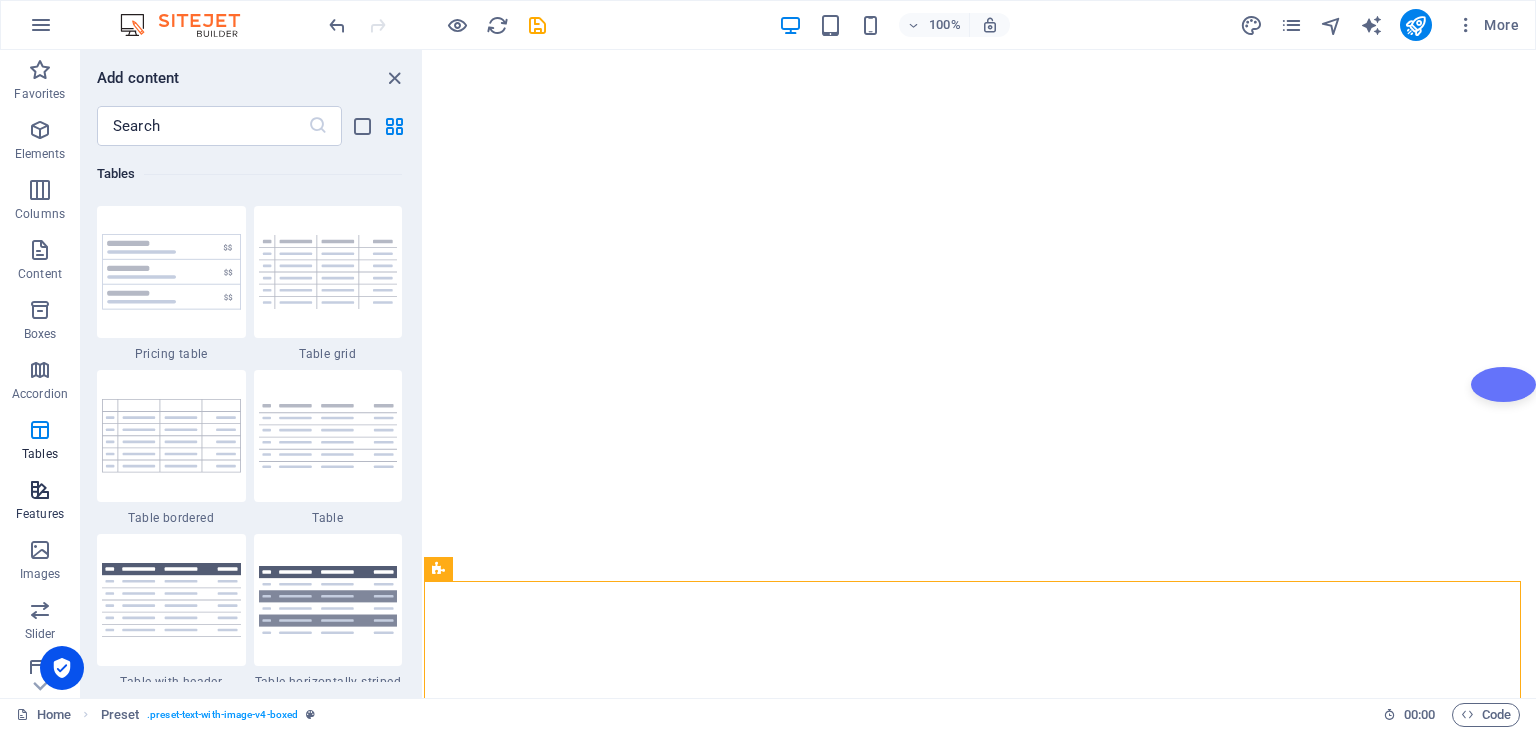scroll, scrollTop: 7631, scrollLeft: 0, axis: vertical 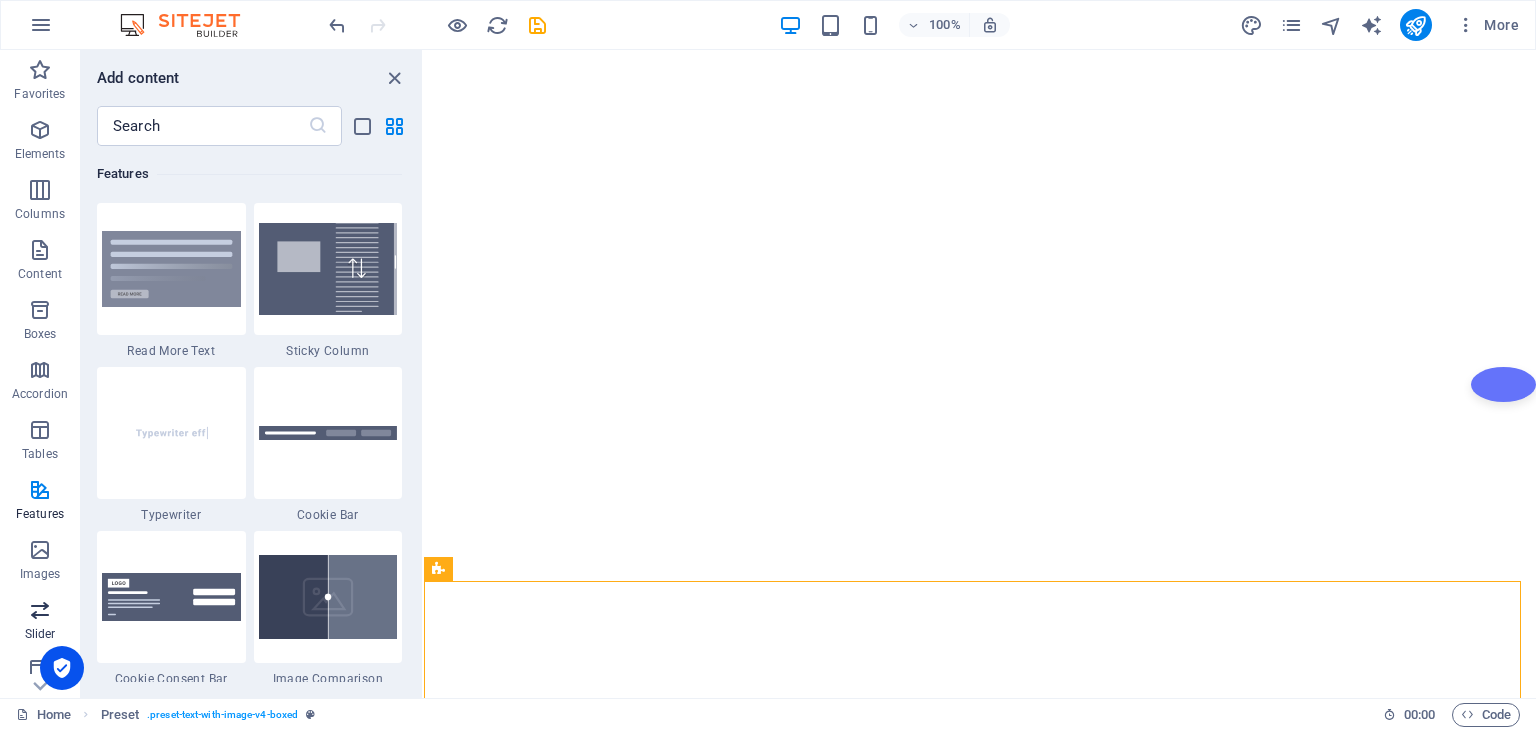 click at bounding box center (40, 610) 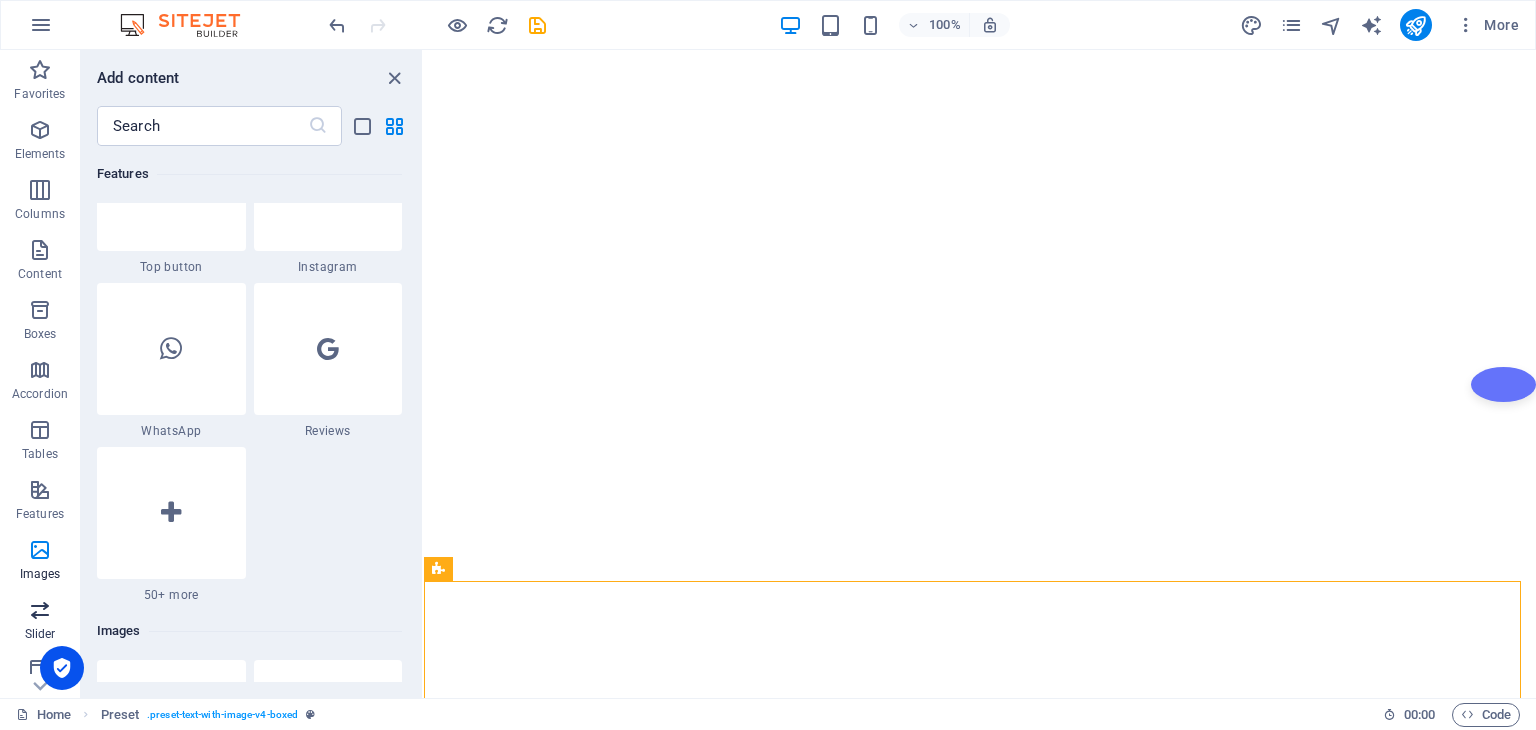 scroll, scrollTop: 11173, scrollLeft: 0, axis: vertical 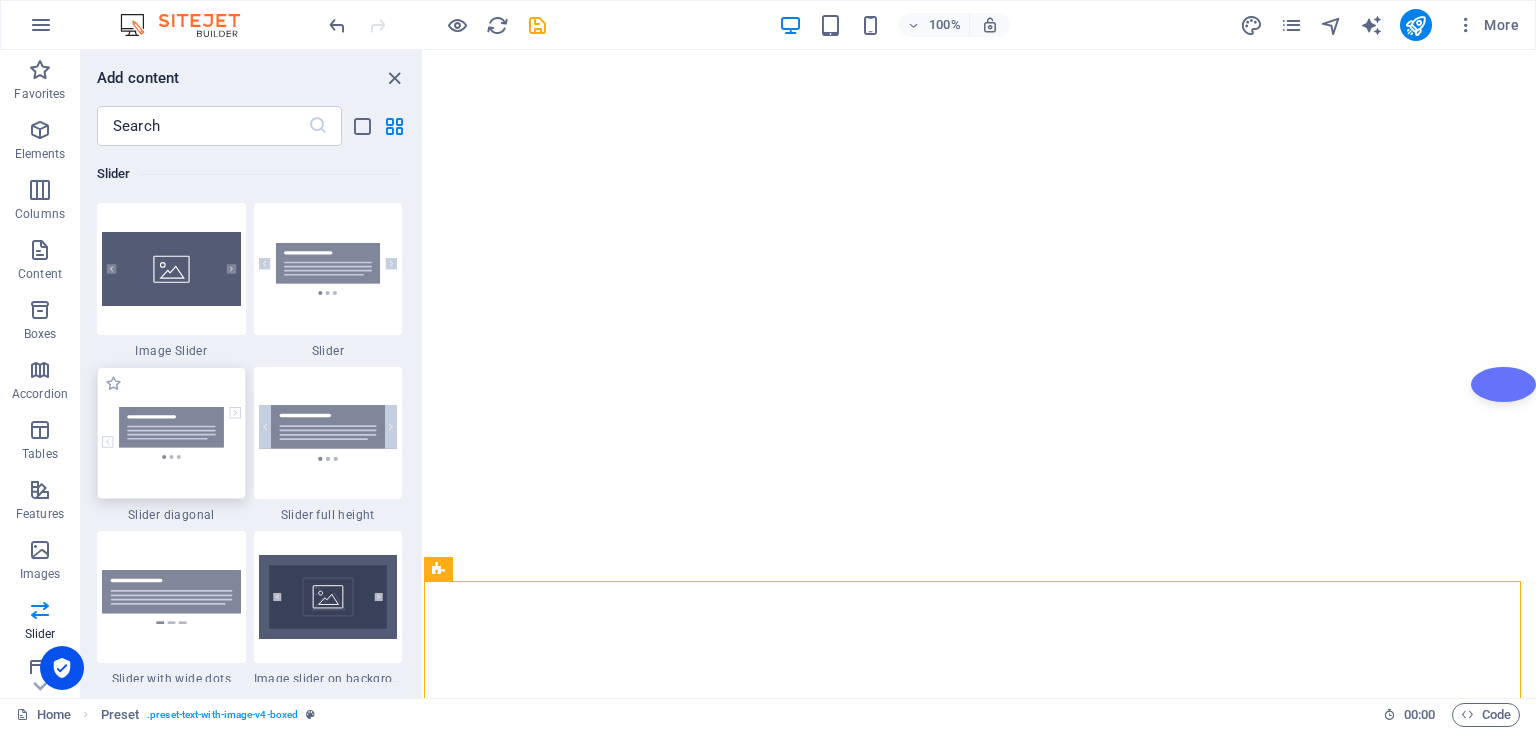 click at bounding box center (171, 433) 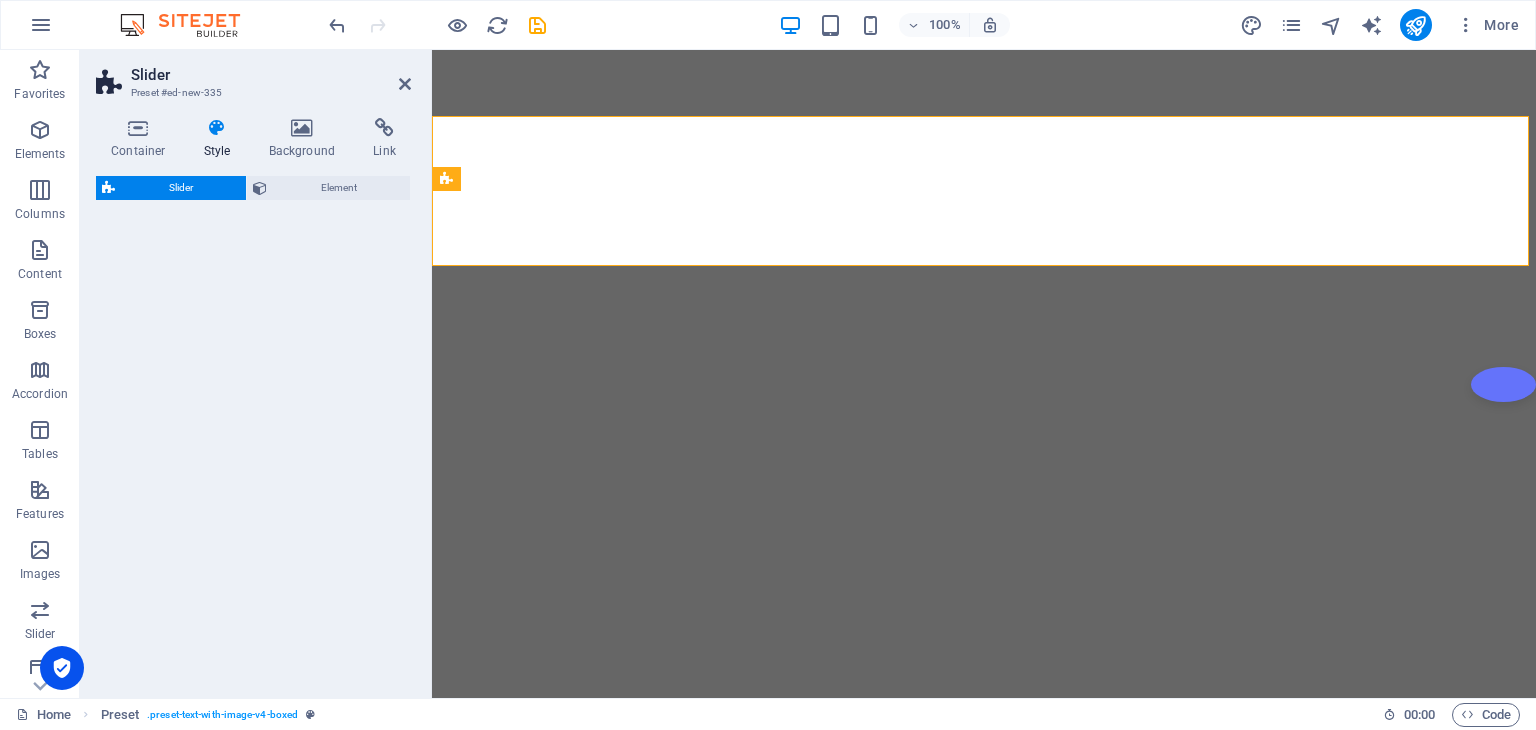 select on "rem" 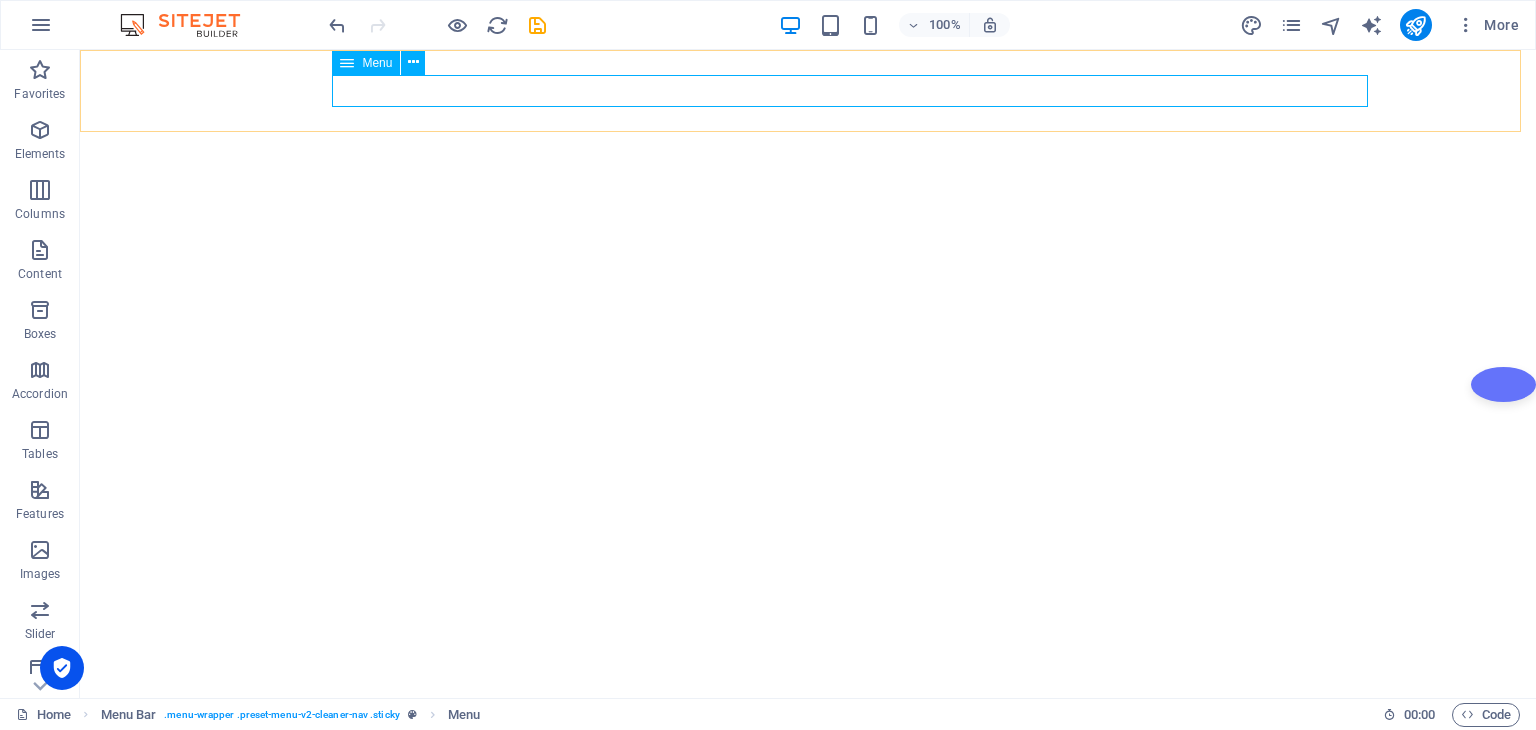 select 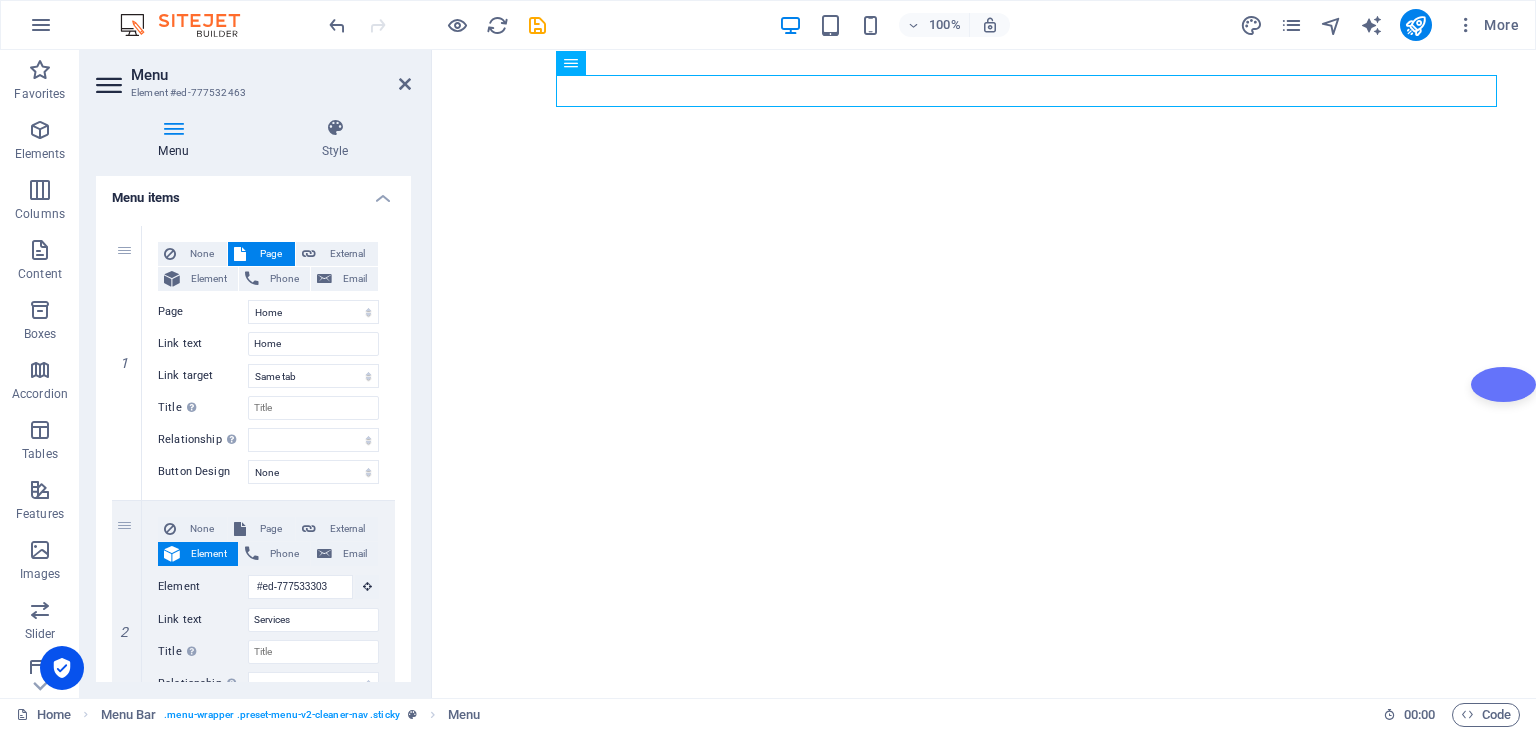 scroll, scrollTop: 143, scrollLeft: 0, axis: vertical 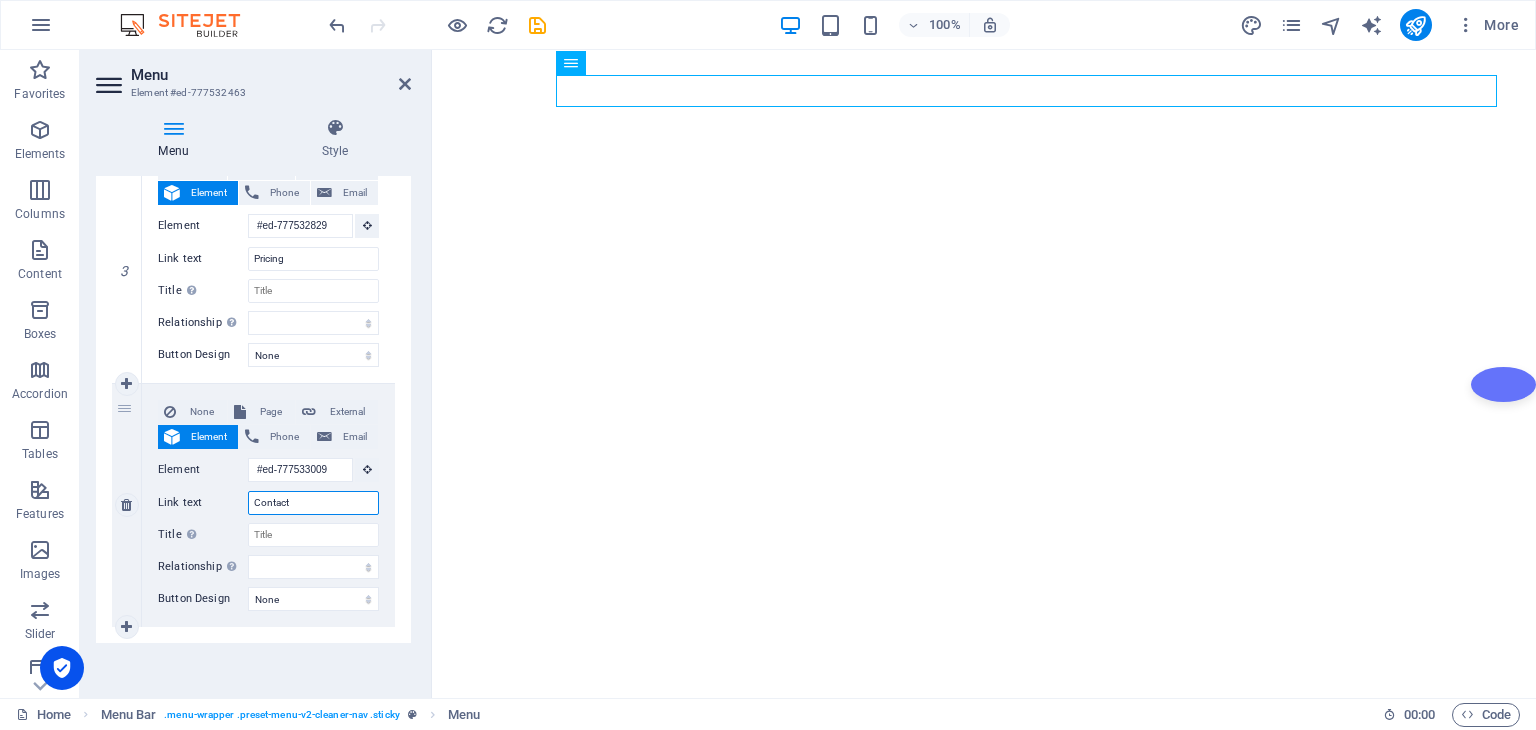 click on "Contact" at bounding box center [313, 503] 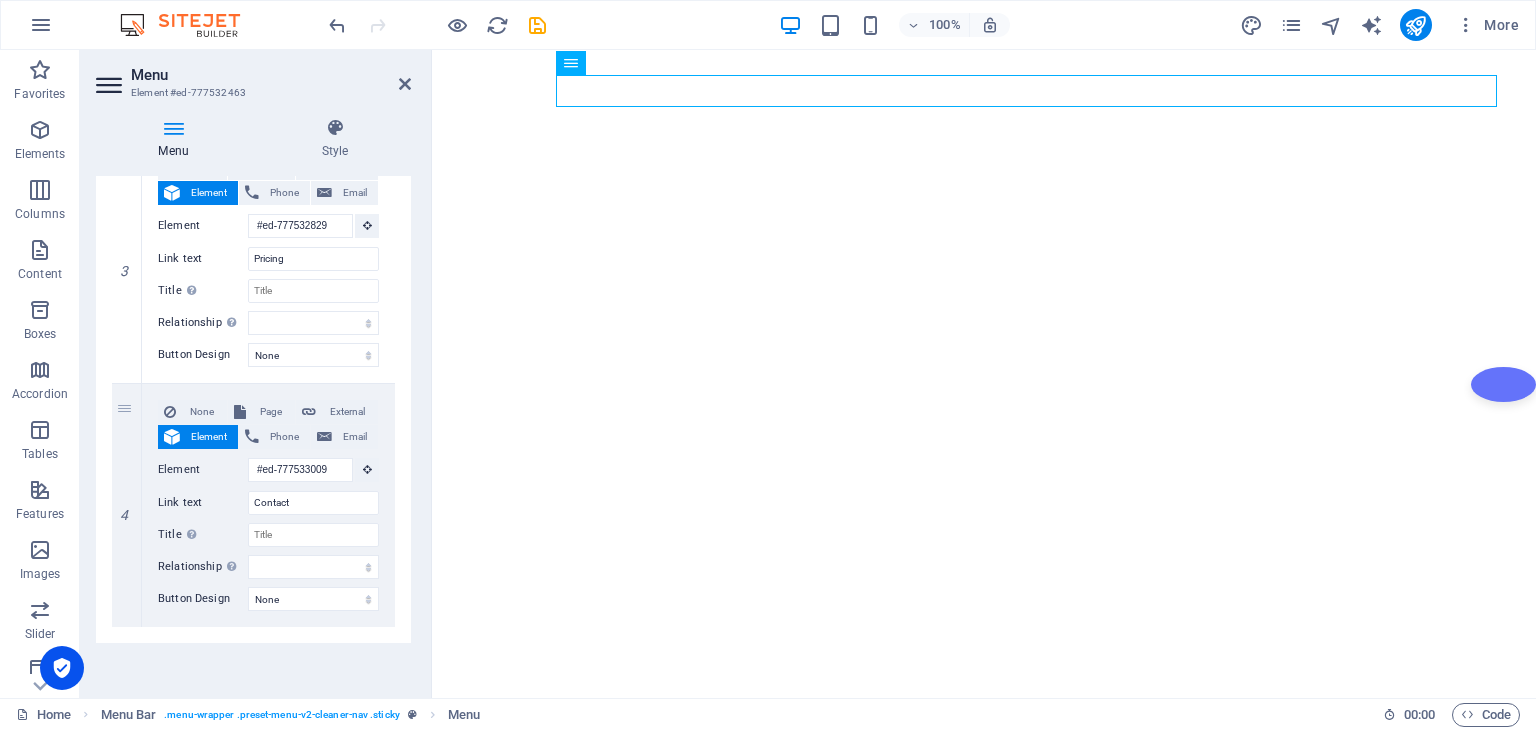 click on "1 None Page External Element Phone Email Page Home Legal Notice Privacy Subpage Element
URL /15077327 Phone Email Link text Home Link target New tab Same tab Overlay Title Additional link description, should not be the same as the link text. The title is most often shown as a tooltip text when the mouse moves over the element. Leave empty if uncertain. Relationship Sets the  relationship of this link to the link target . For example, the value "nofollow" instructs search engines not to follow the link. Can be left empty. alternate author bookmark external help license next nofollow noreferrer noopener prev search tag Button Design None Default Primary Secondary 2 None Page External Element Phone Email Page Home Legal Notice Privacy Subpage Element #ed-777533303
URL Phone Email Link text Services Link target New tab Same tab Overlay Title Relationship Sets the  relationship of this link to the link target alternate author bookmark external help license next prev" at bounding box center [253, 124] 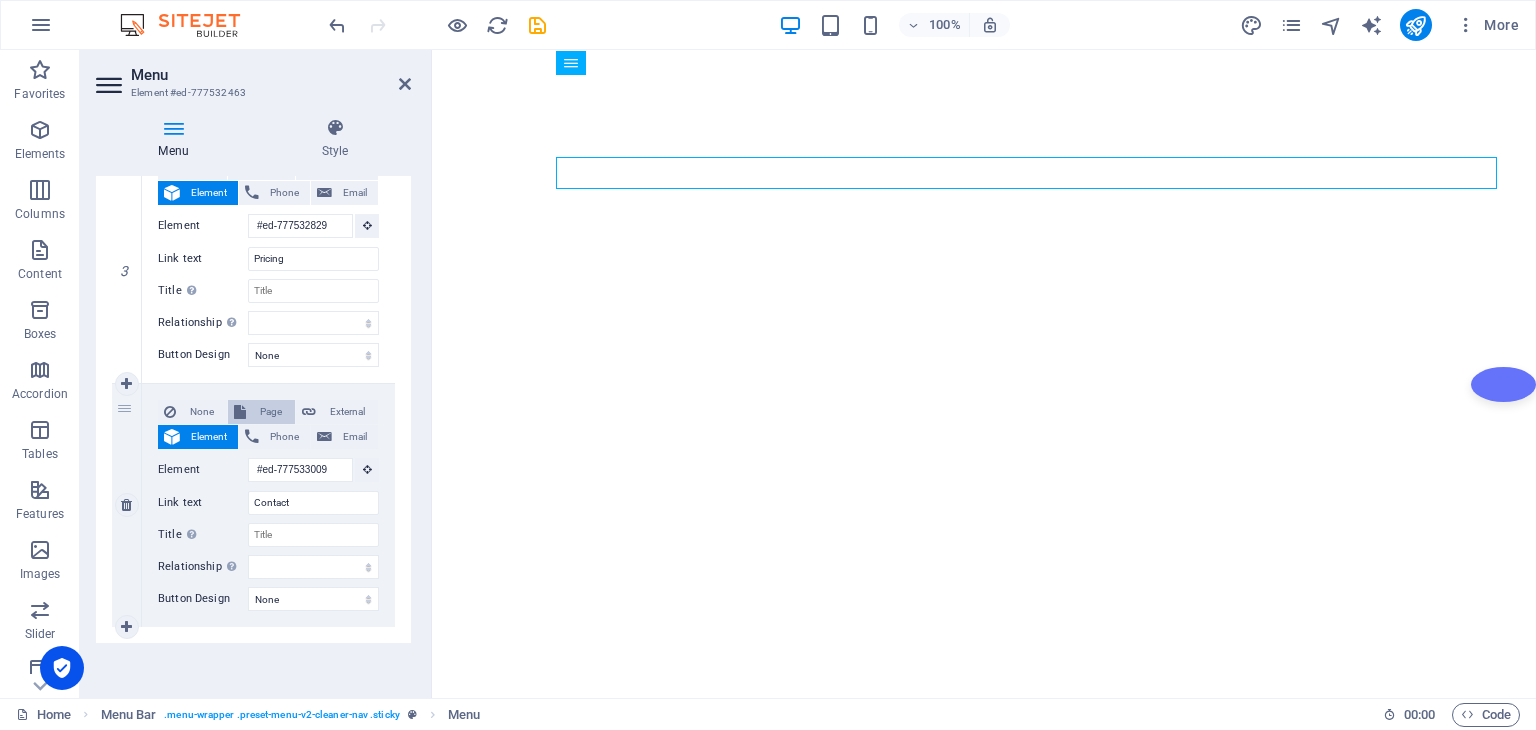 click on "Phone" at bounding box center [284, 437] 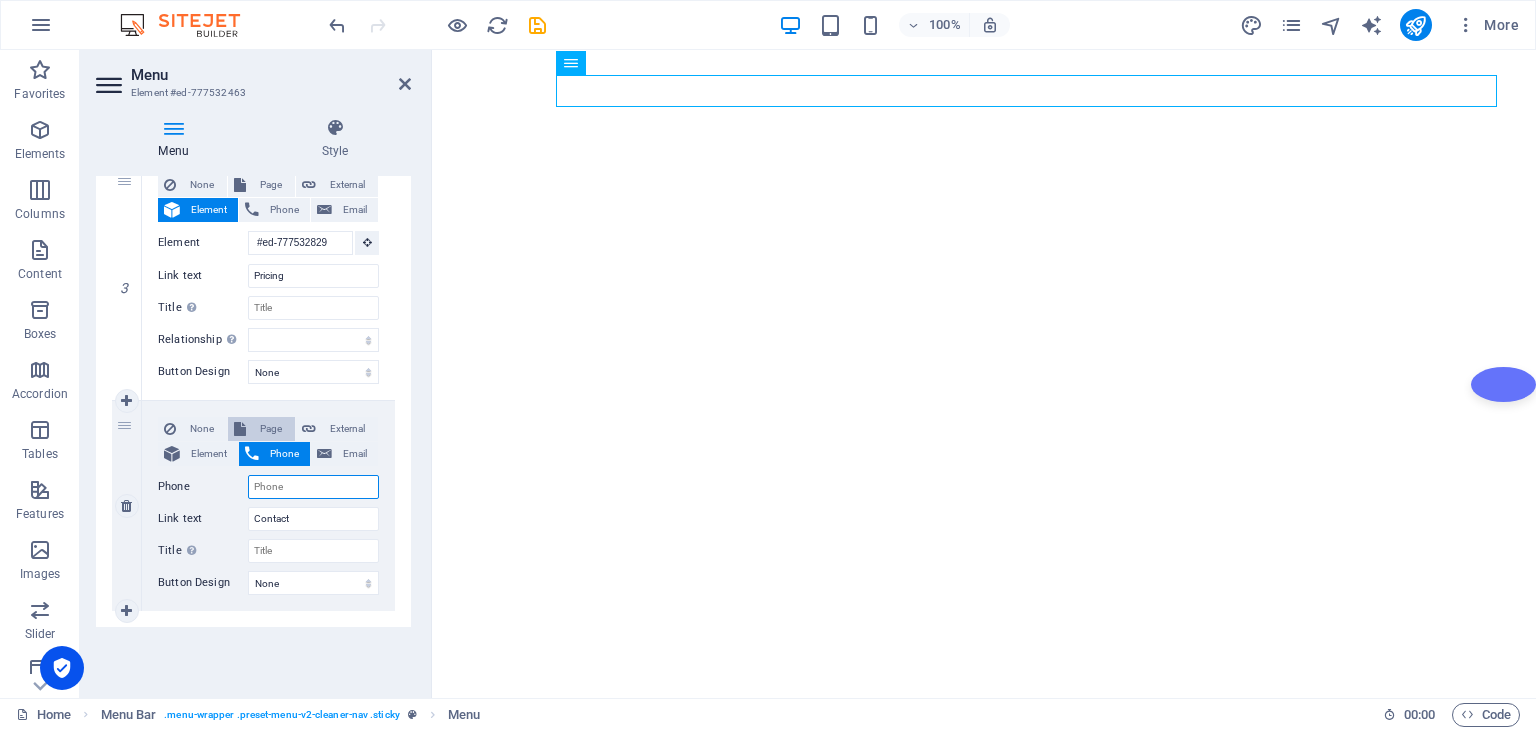 scroll, scrollTop: 727, scrollLeft: 0, axis: vertical 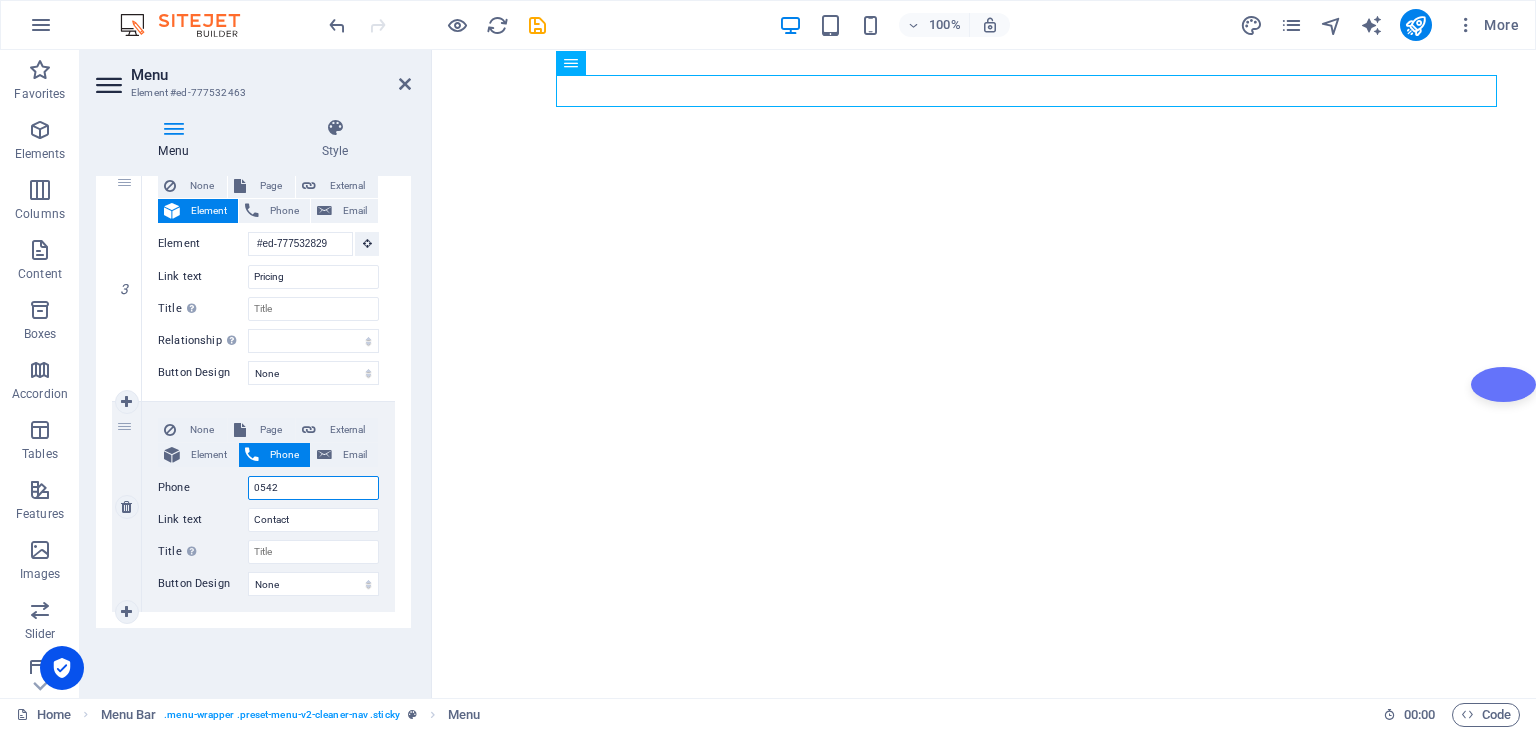 type on "05421" 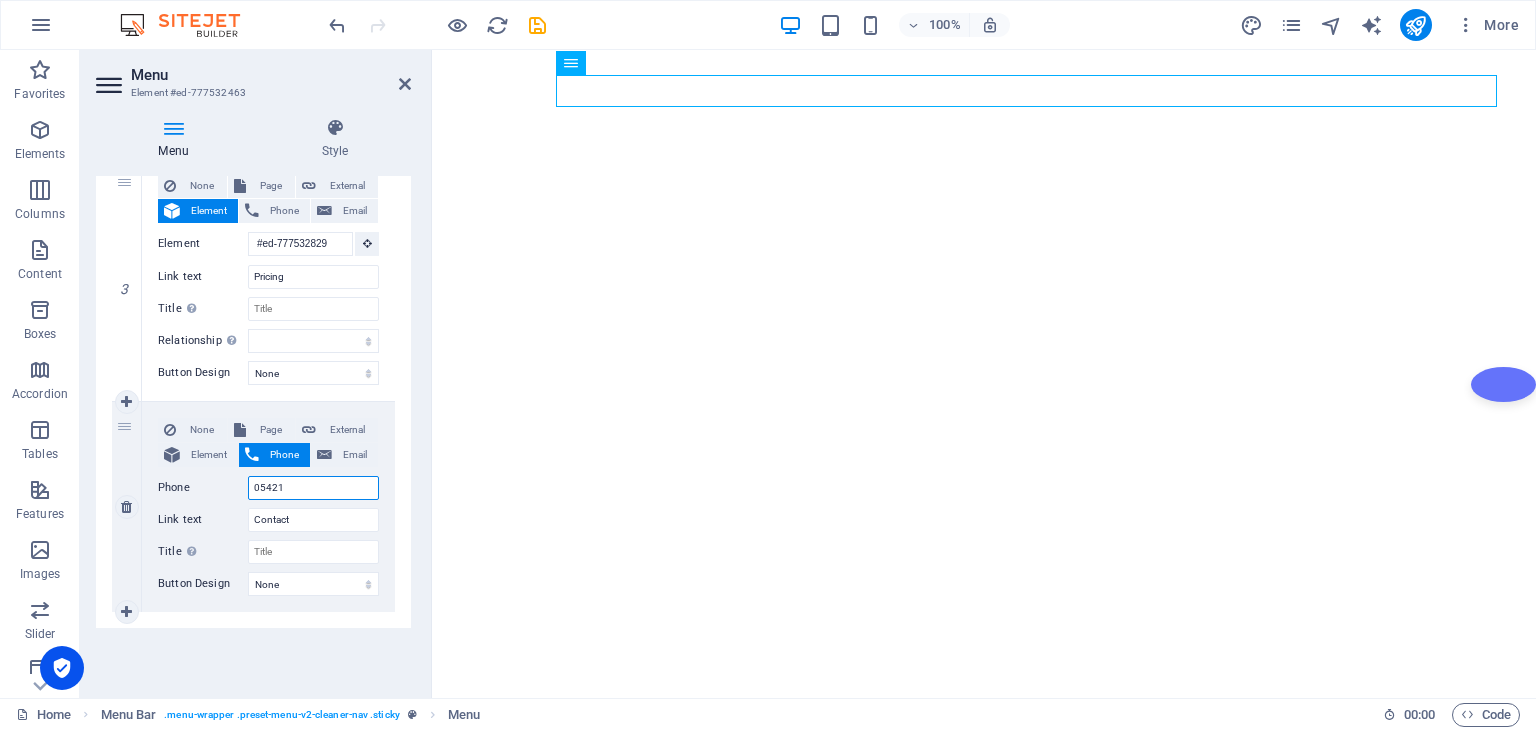select 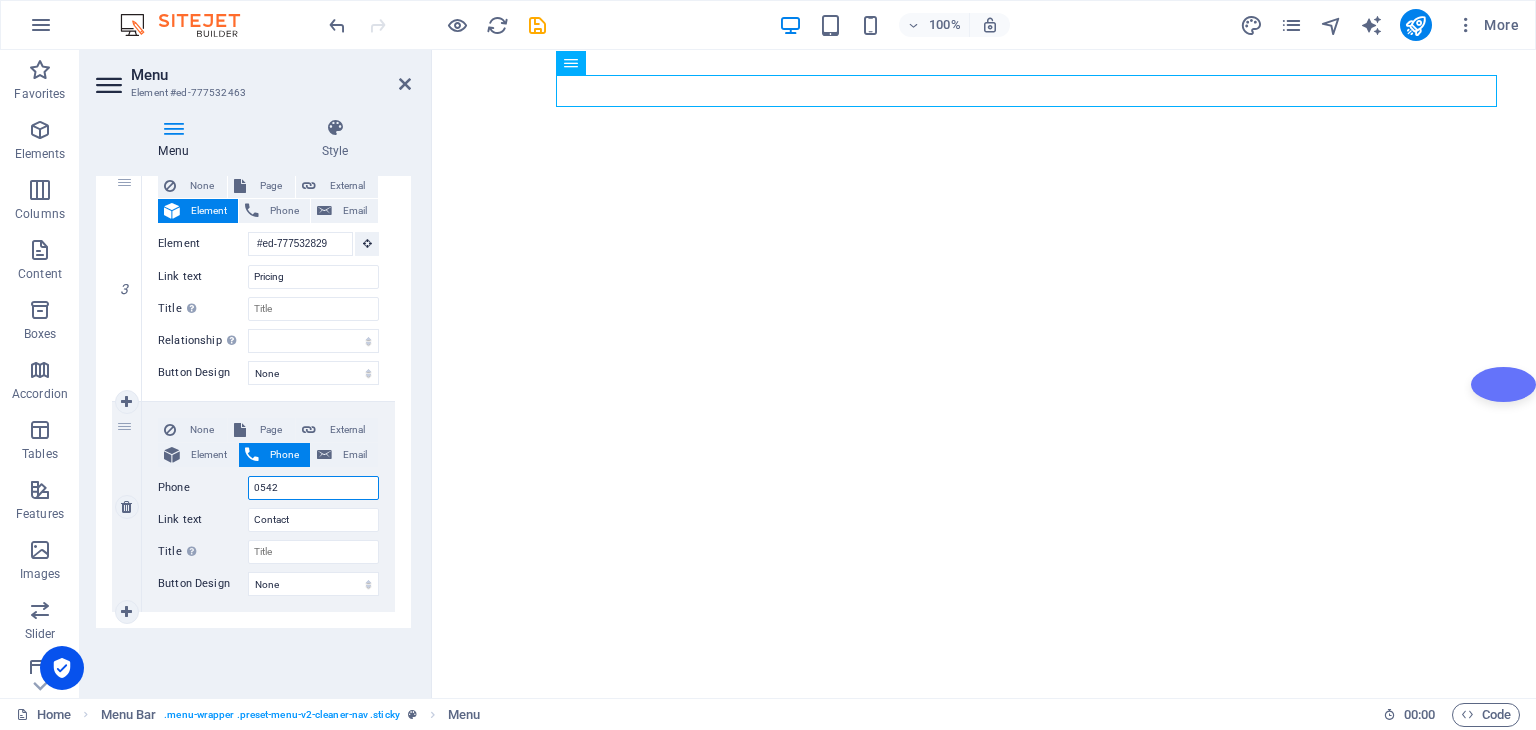type on "054" 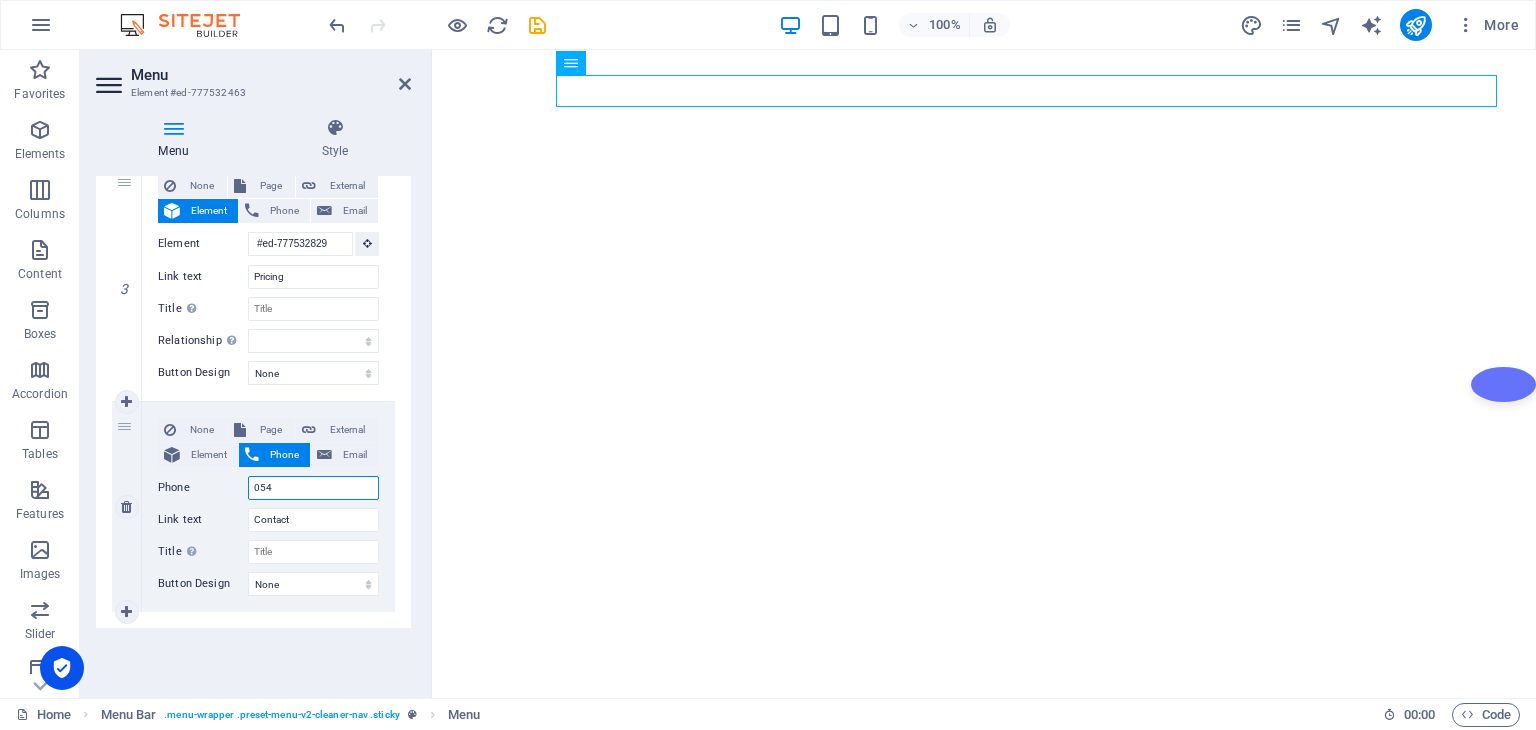 select 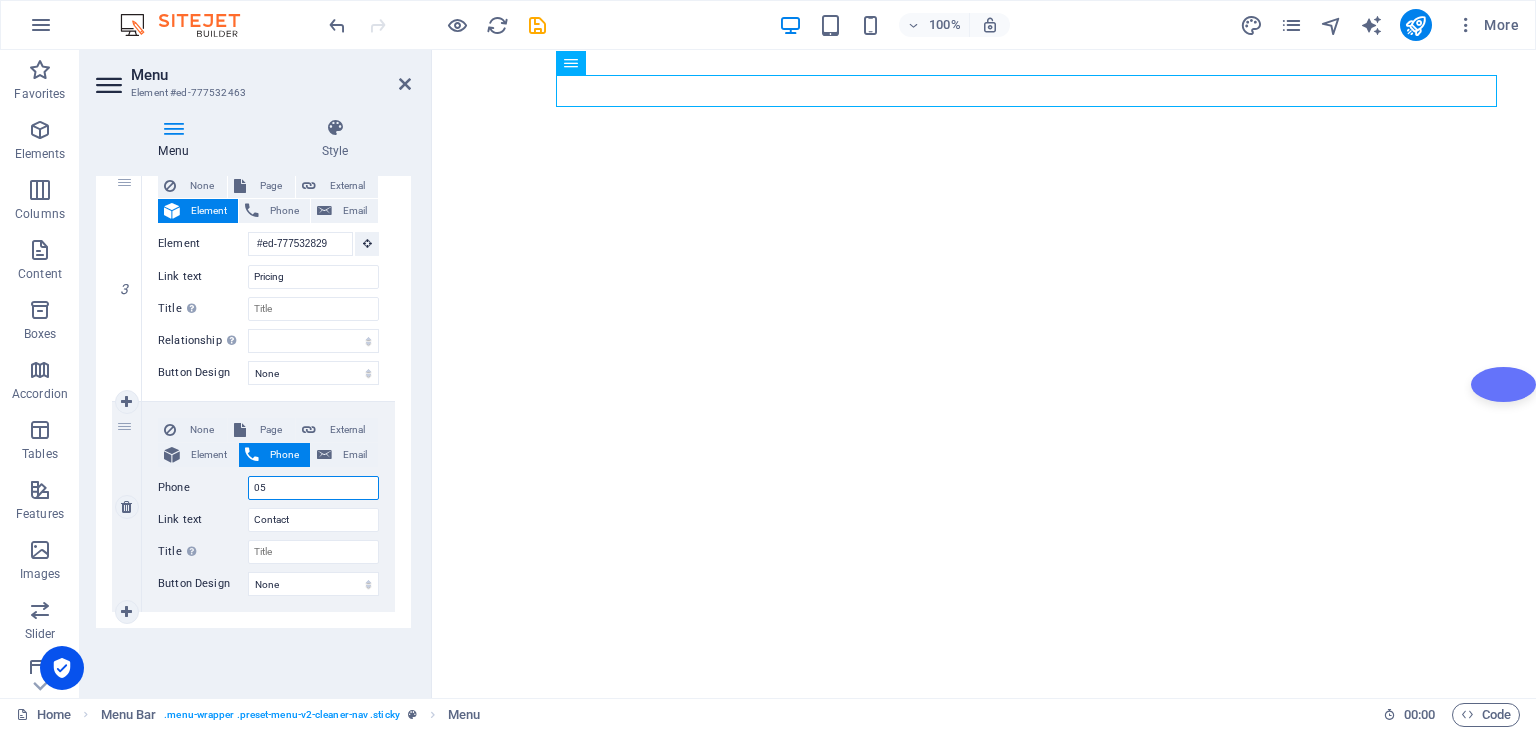 select 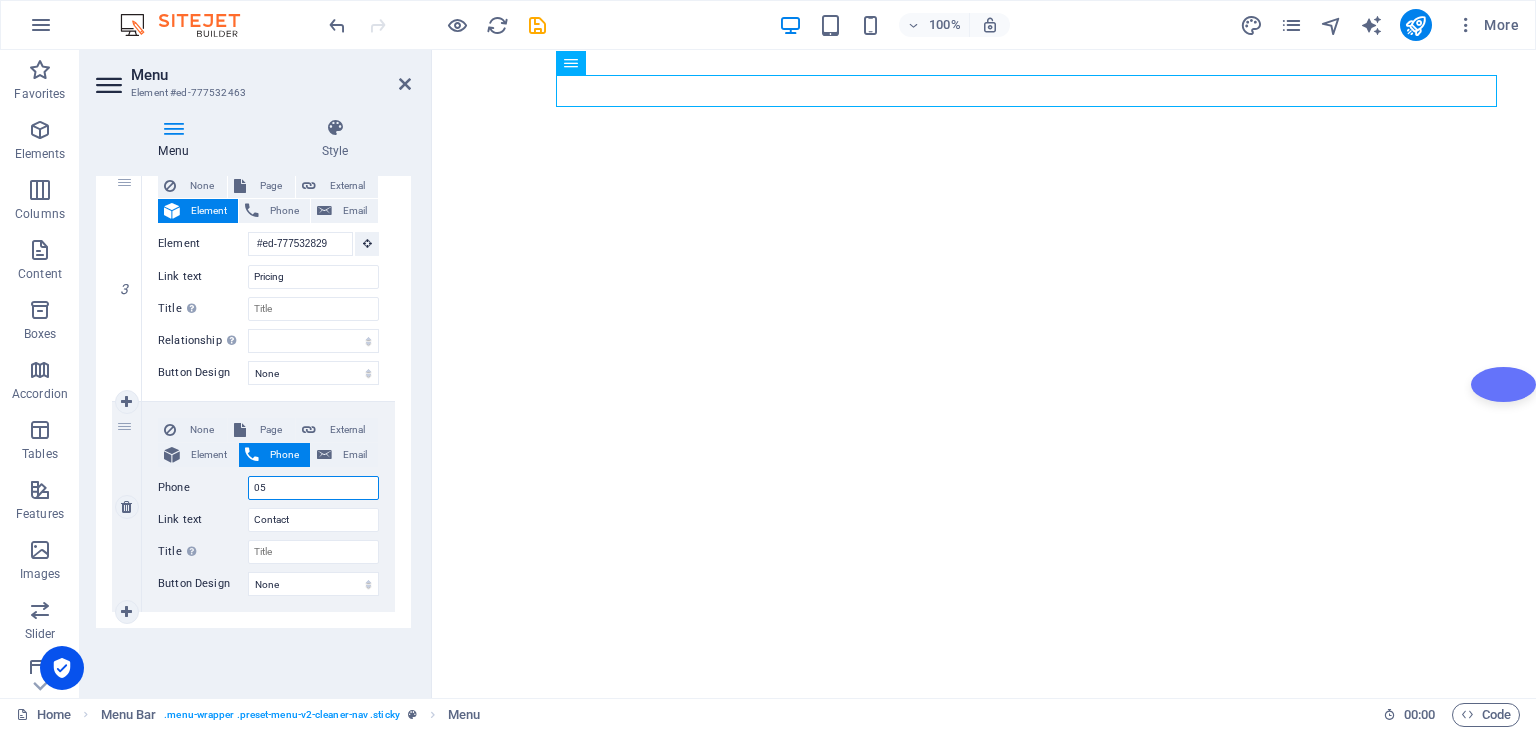 type on "0" 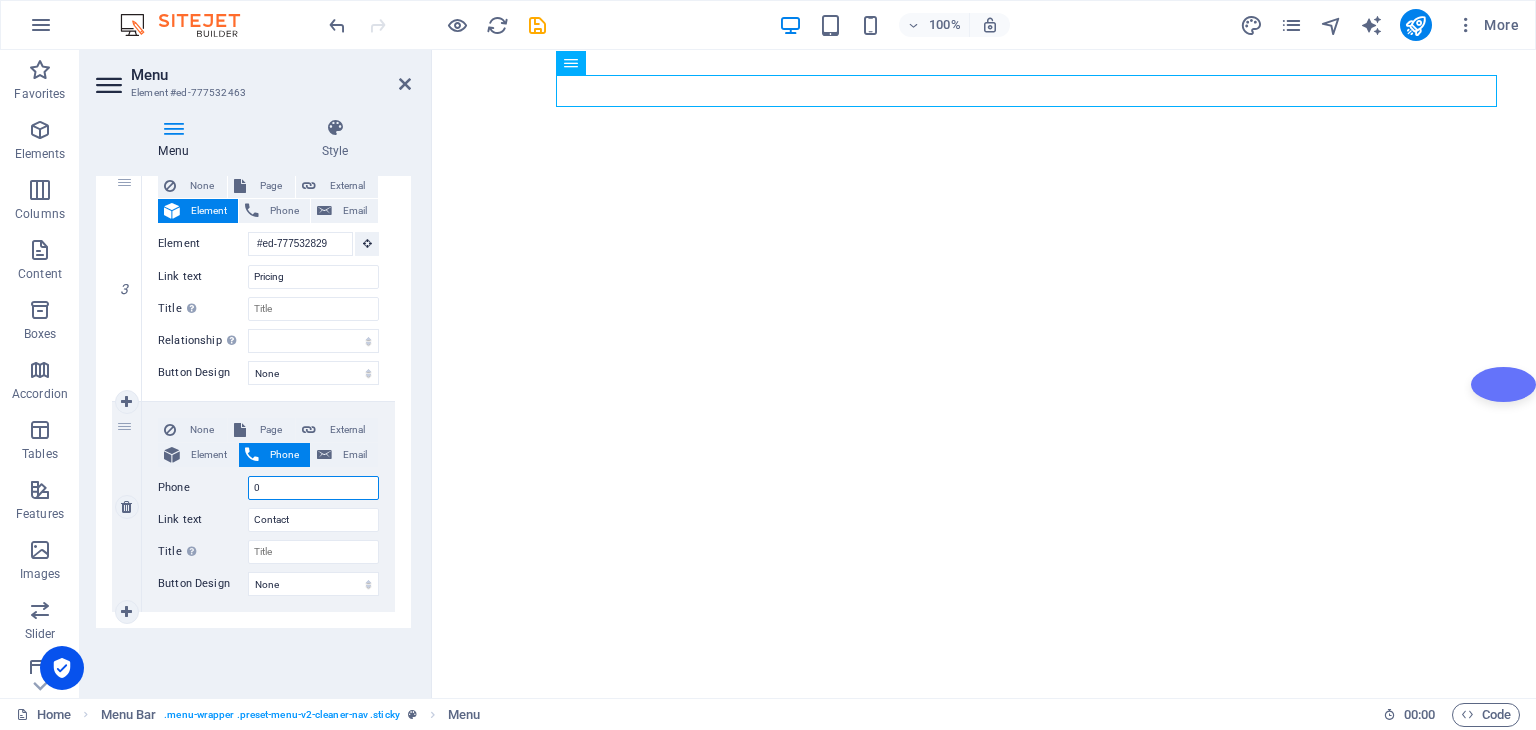 select 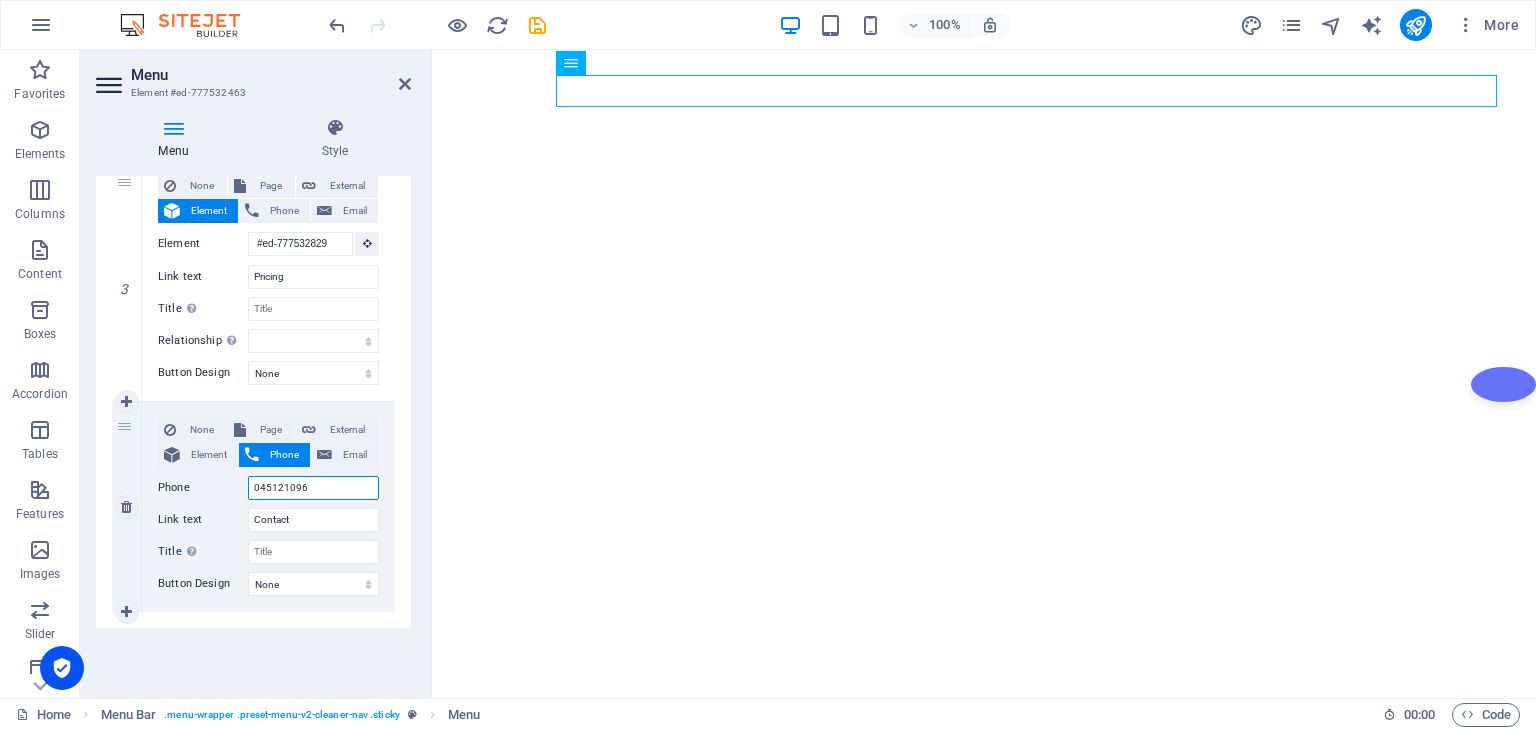 type on "0451210969" 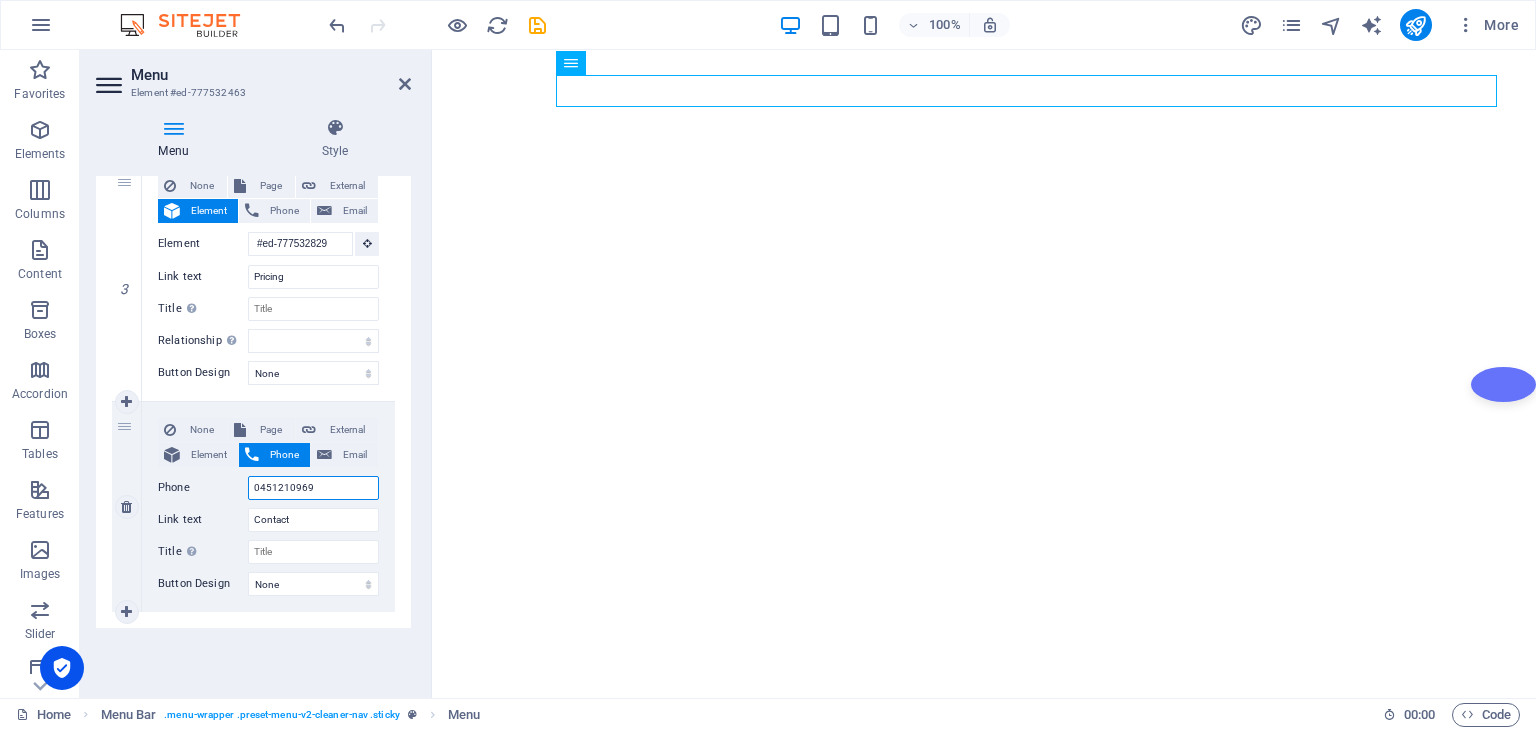 select 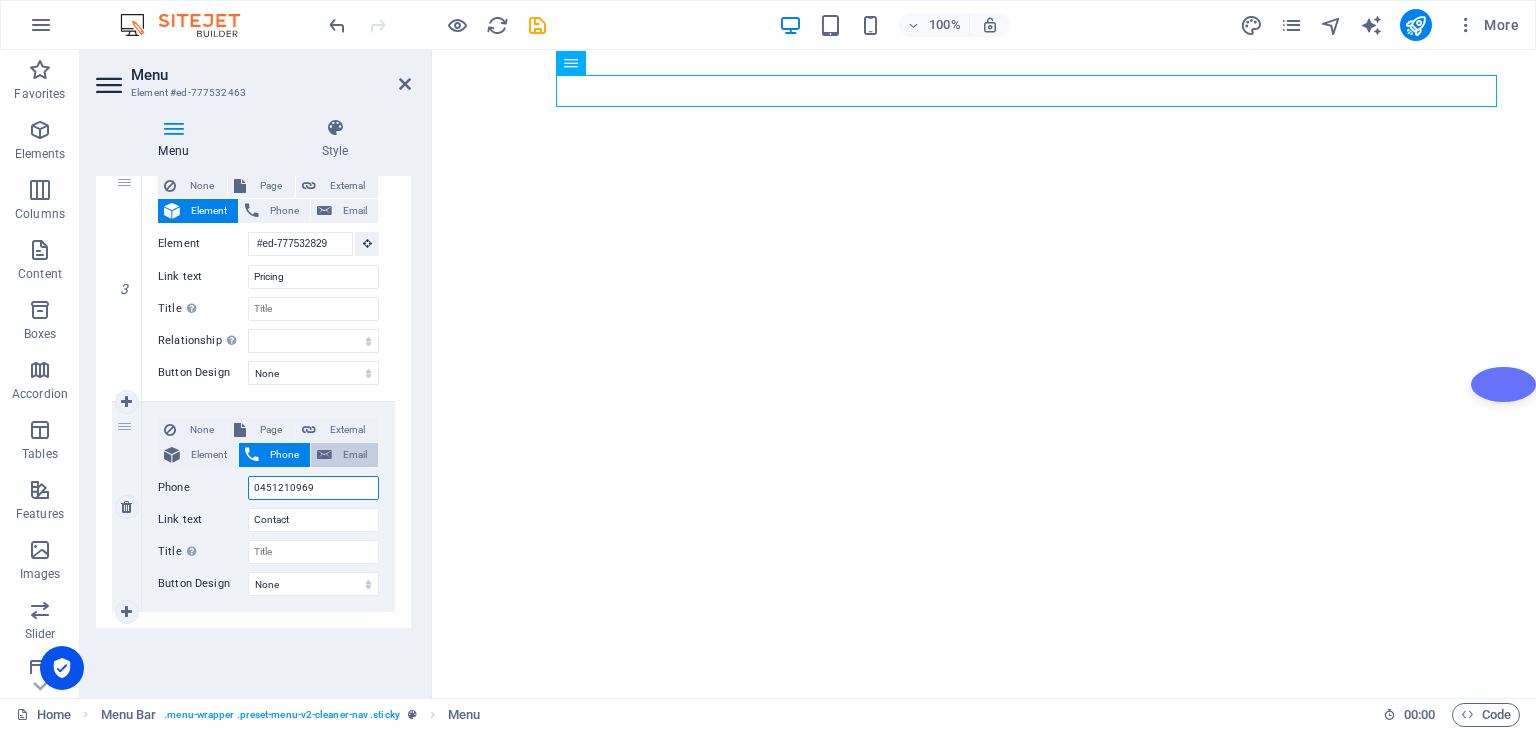 type on "0451210969" 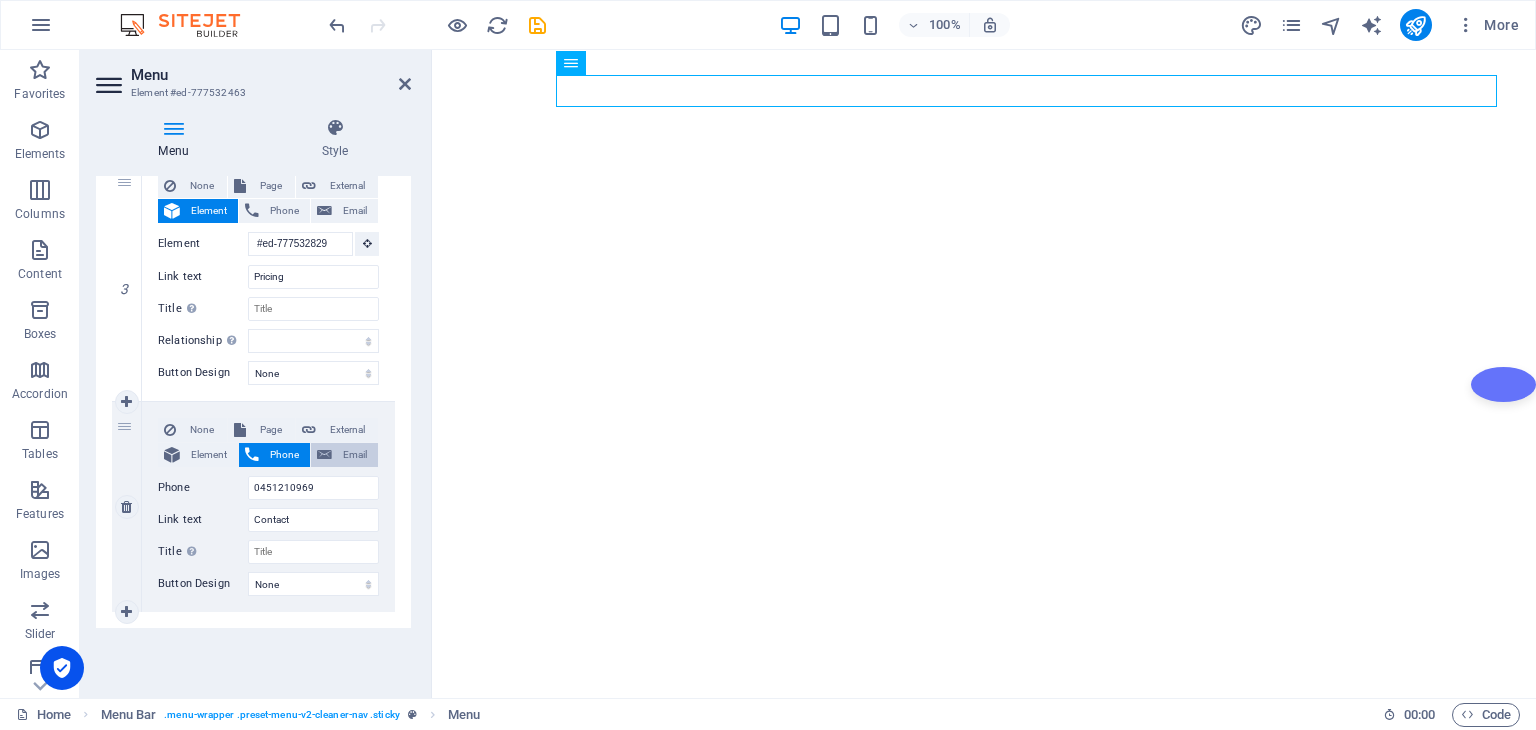 click on "Email" at bounding box center (344, 455) 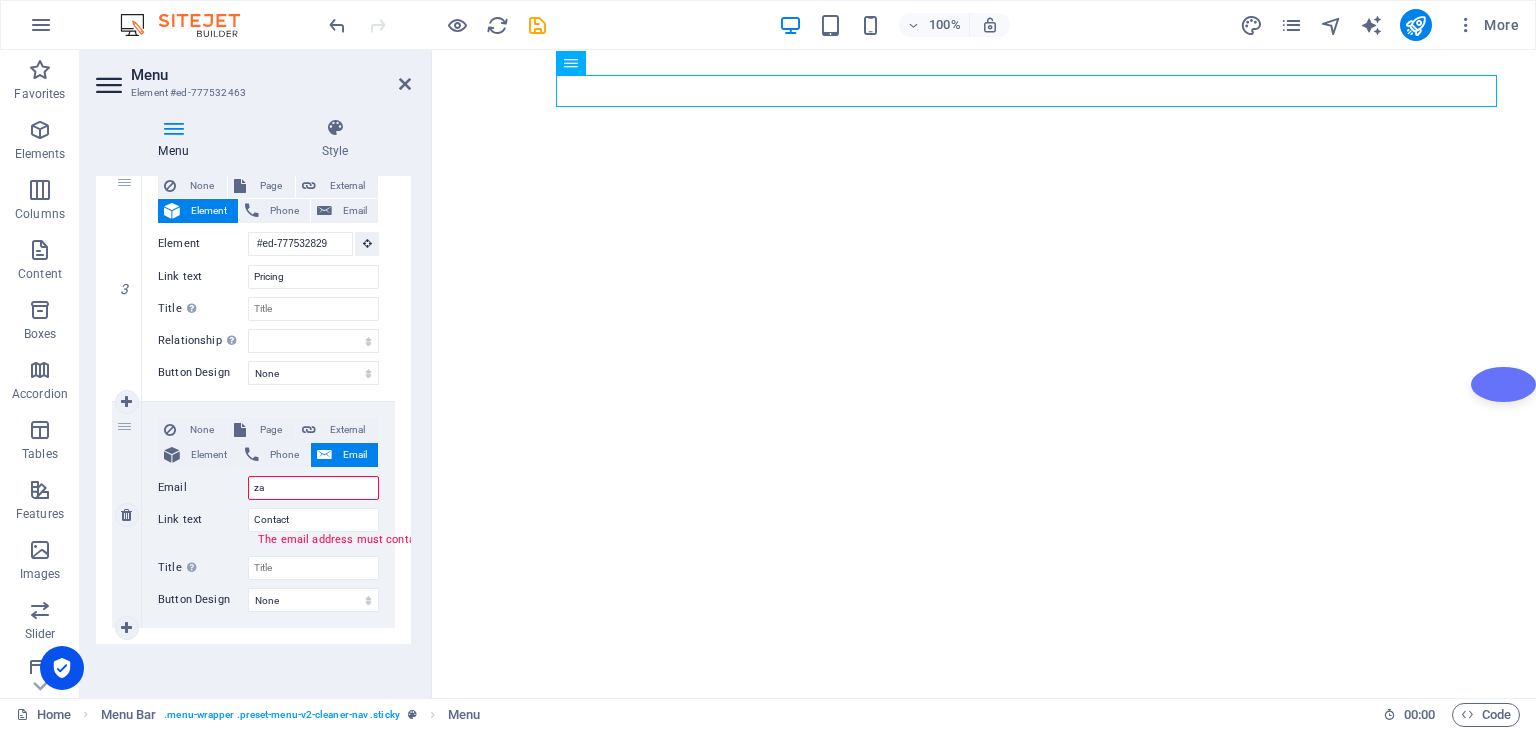 type on "z" 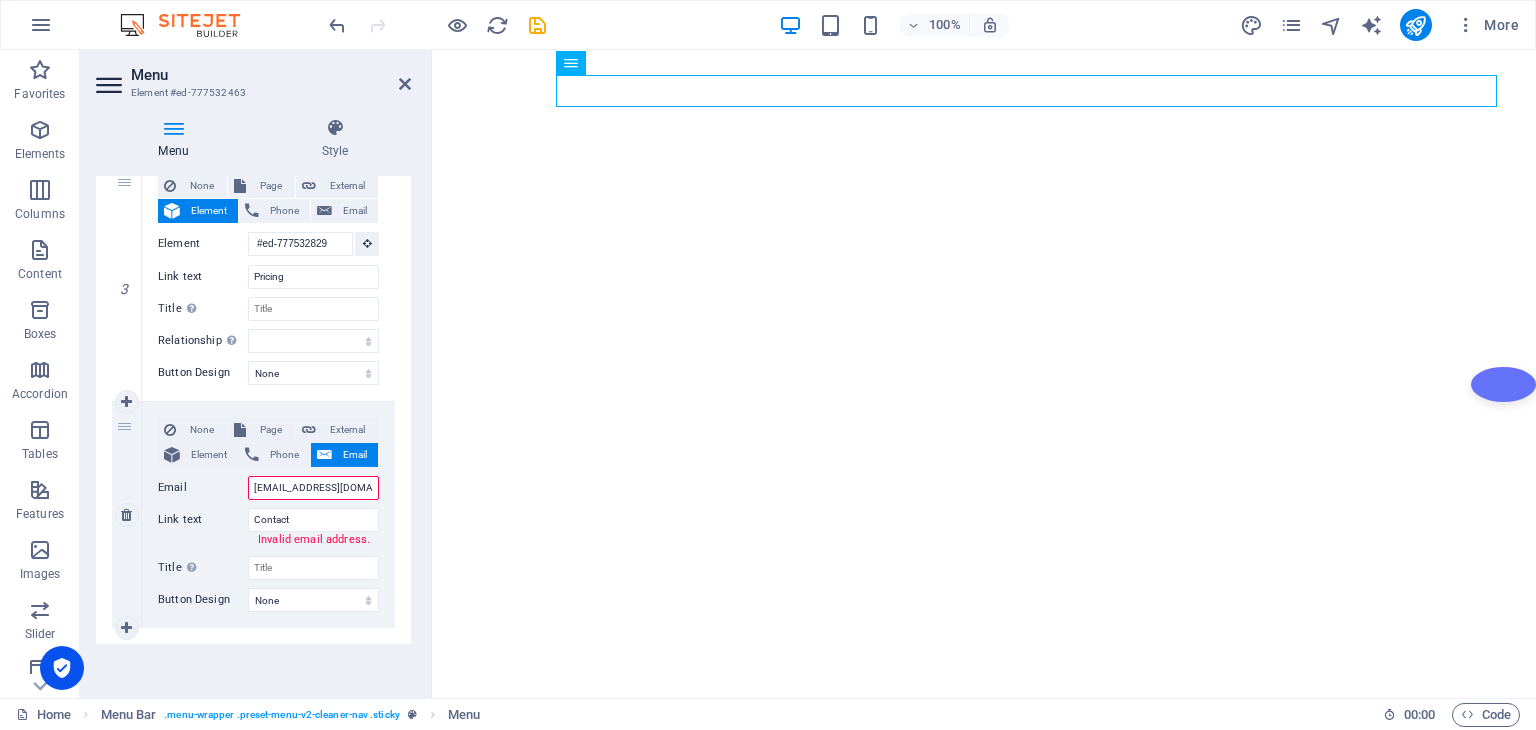 type on "[EMAIL_ADDRESS][DOMAIN_NAME]" 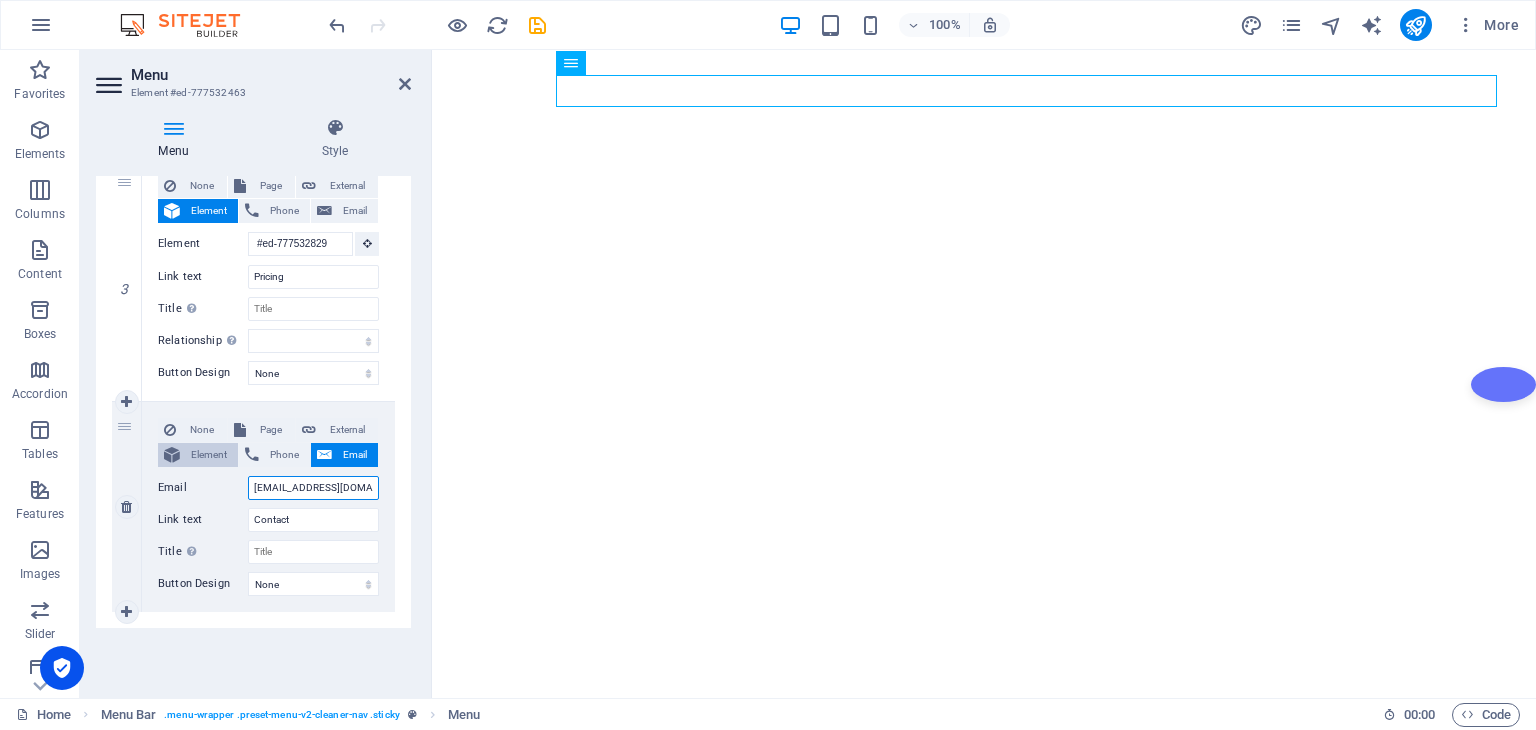 type on "[EMAIL_ADDRESS][DOMAIN_NAME]" 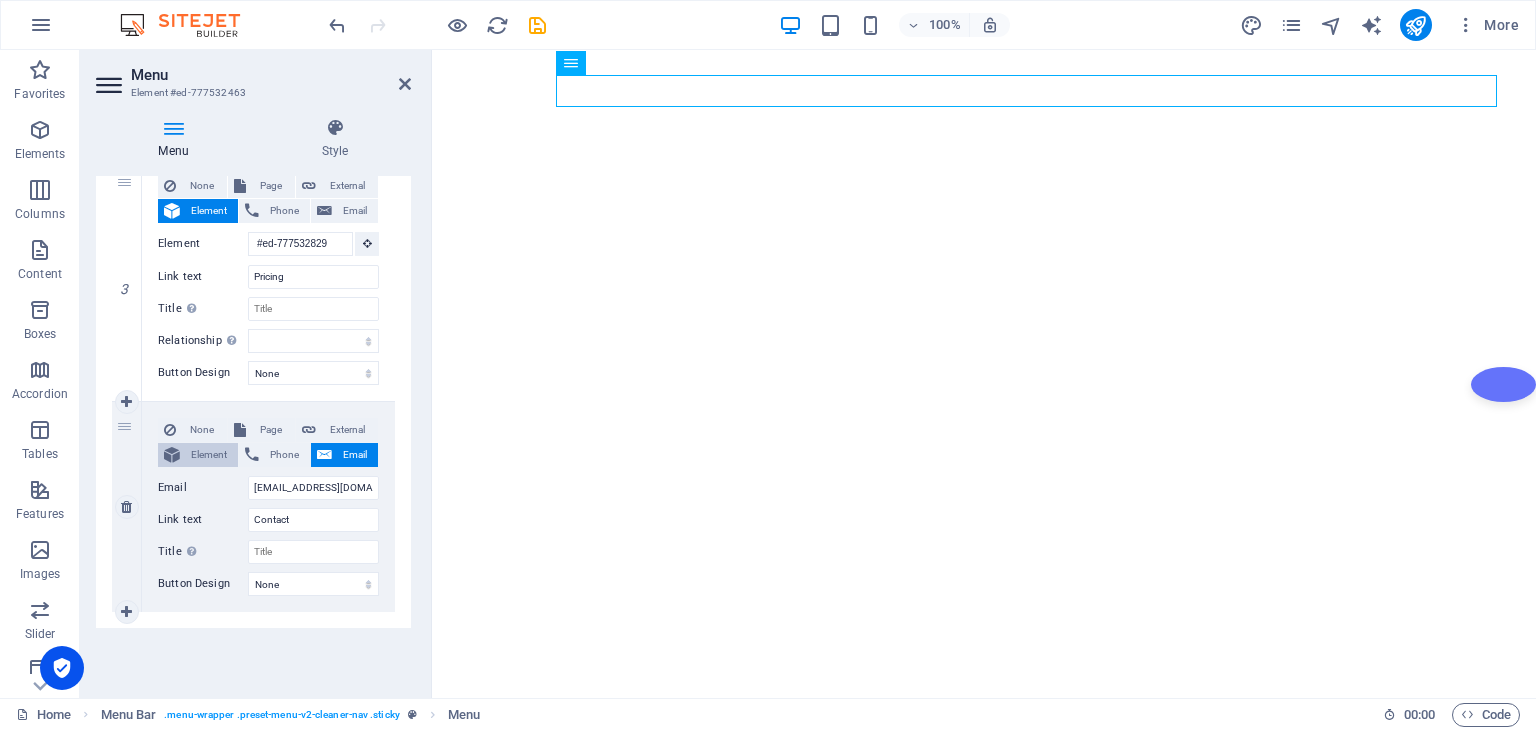 click on "Element" at bounding box center (209, 455) 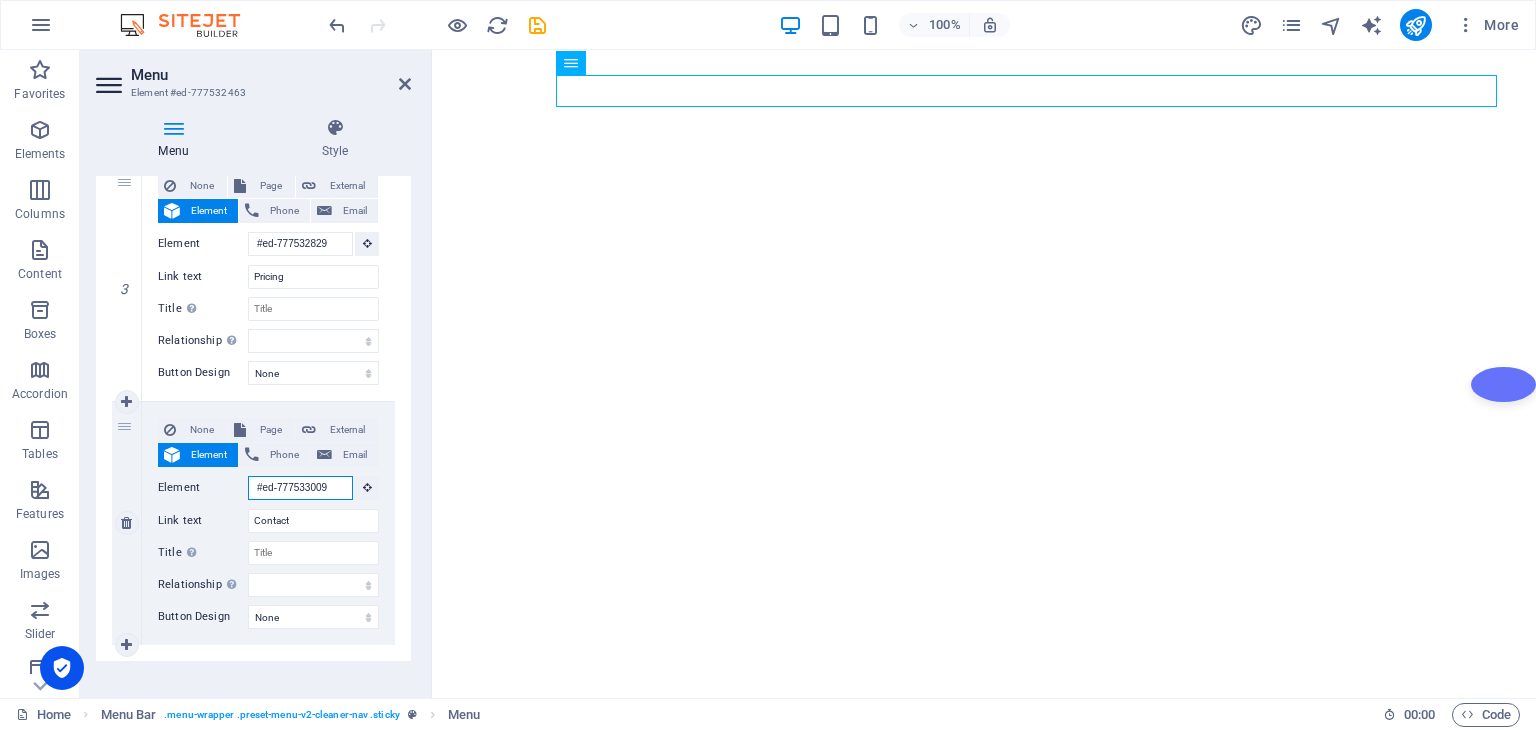 scroll, scrollTop: 0, scrollLeft: 2, axis: horizontal 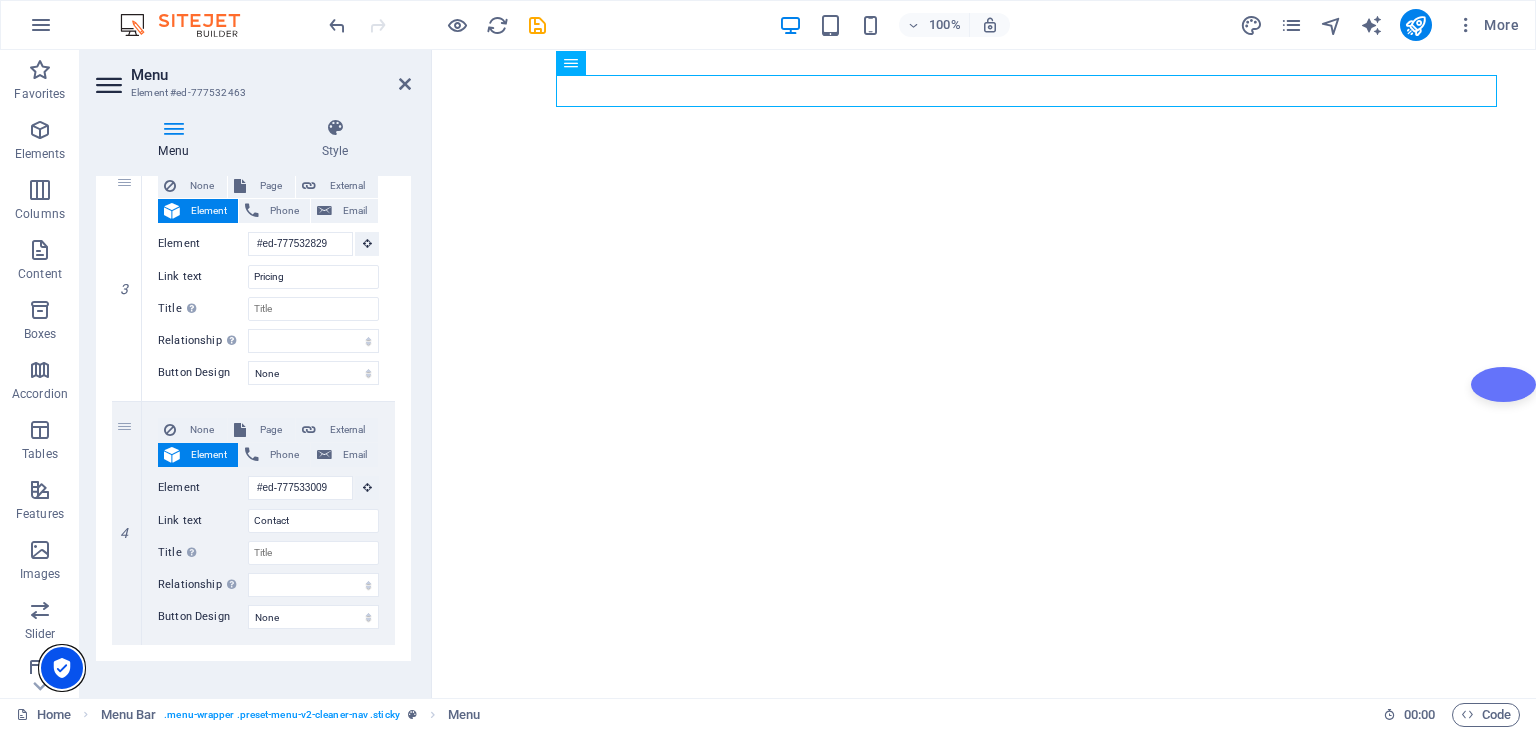 click at bounding box center [62, 668] 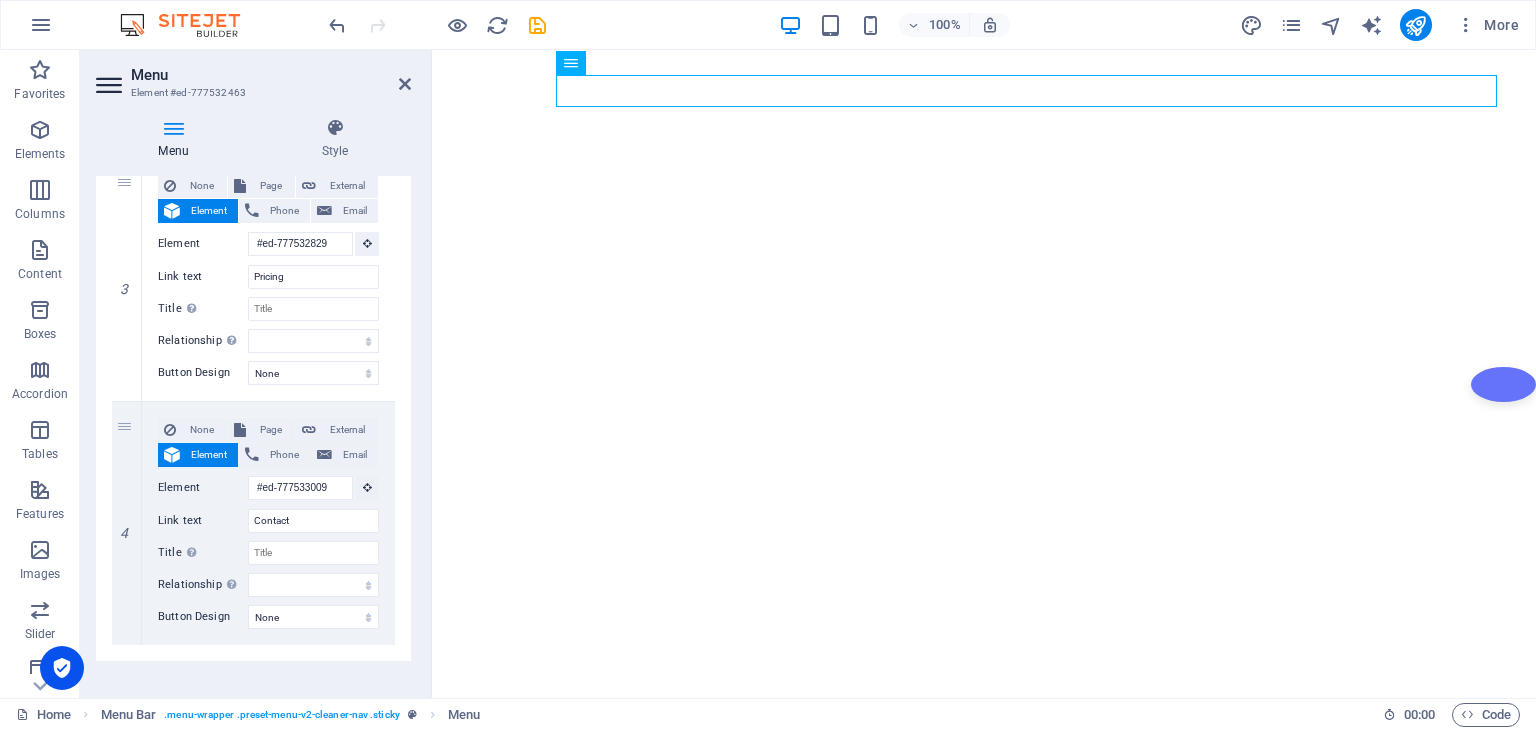 scroll, scrollTop: 0, scrollLeft: 0, axis: both 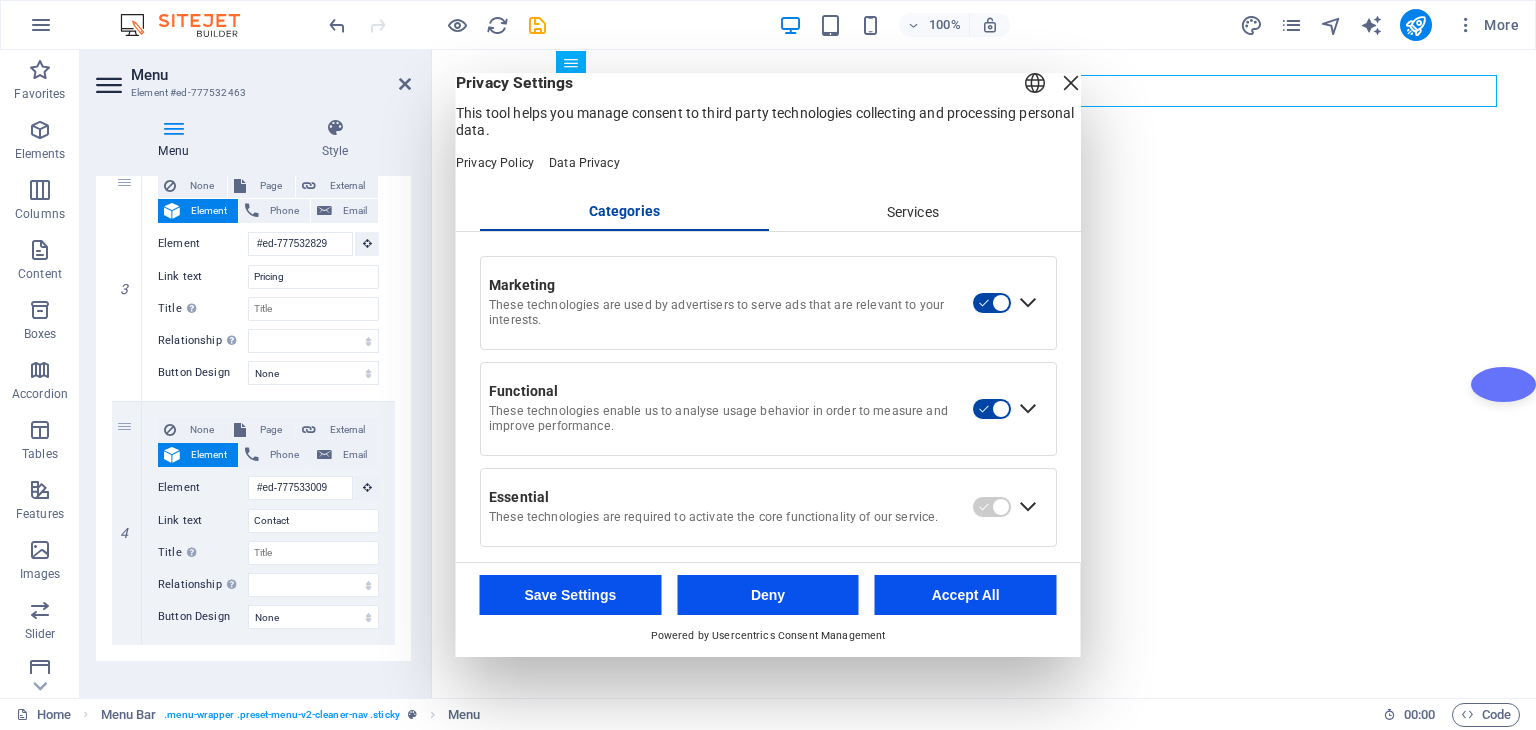 click on "Services" at bounding box center [912, 213] 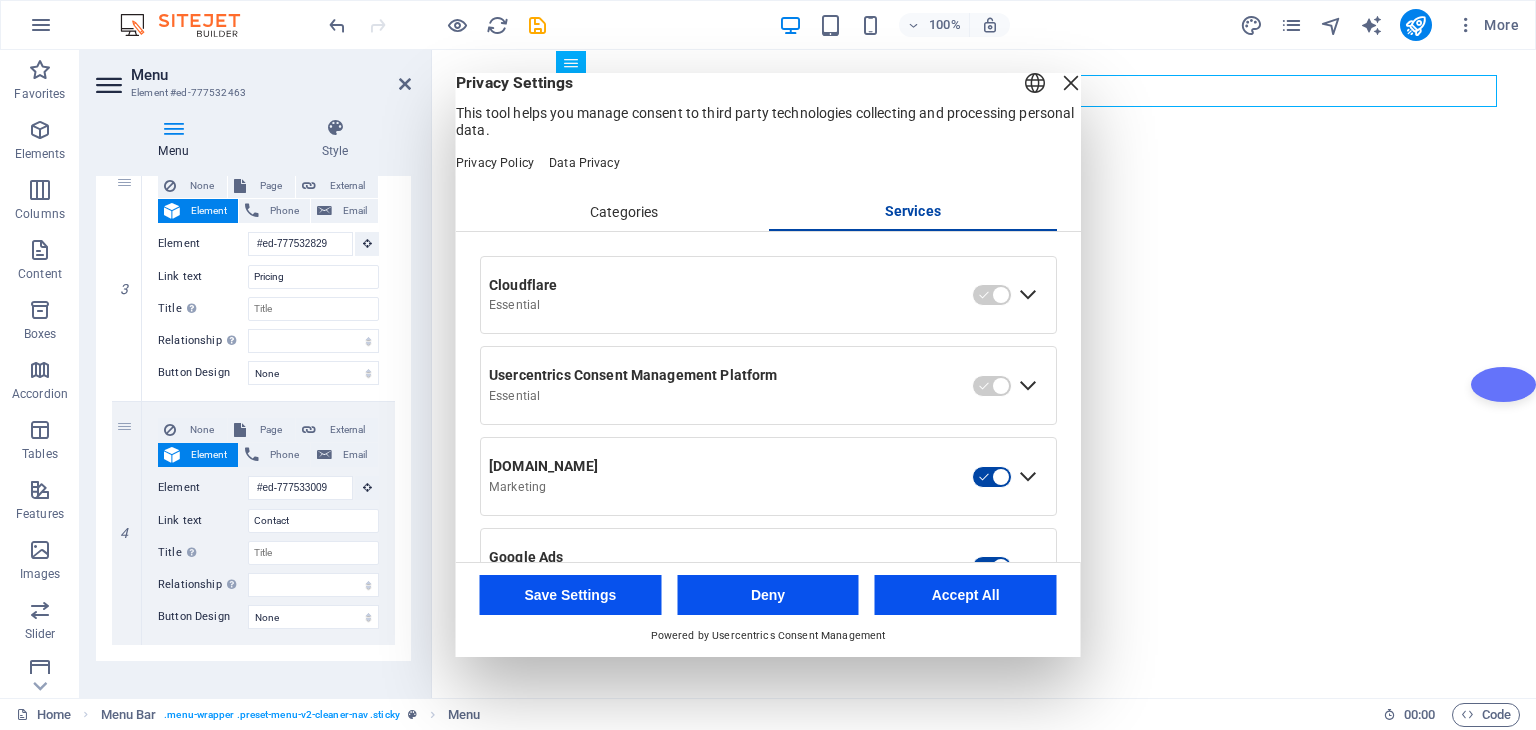 click on "Save Settings" at bounding box center (571, 595) 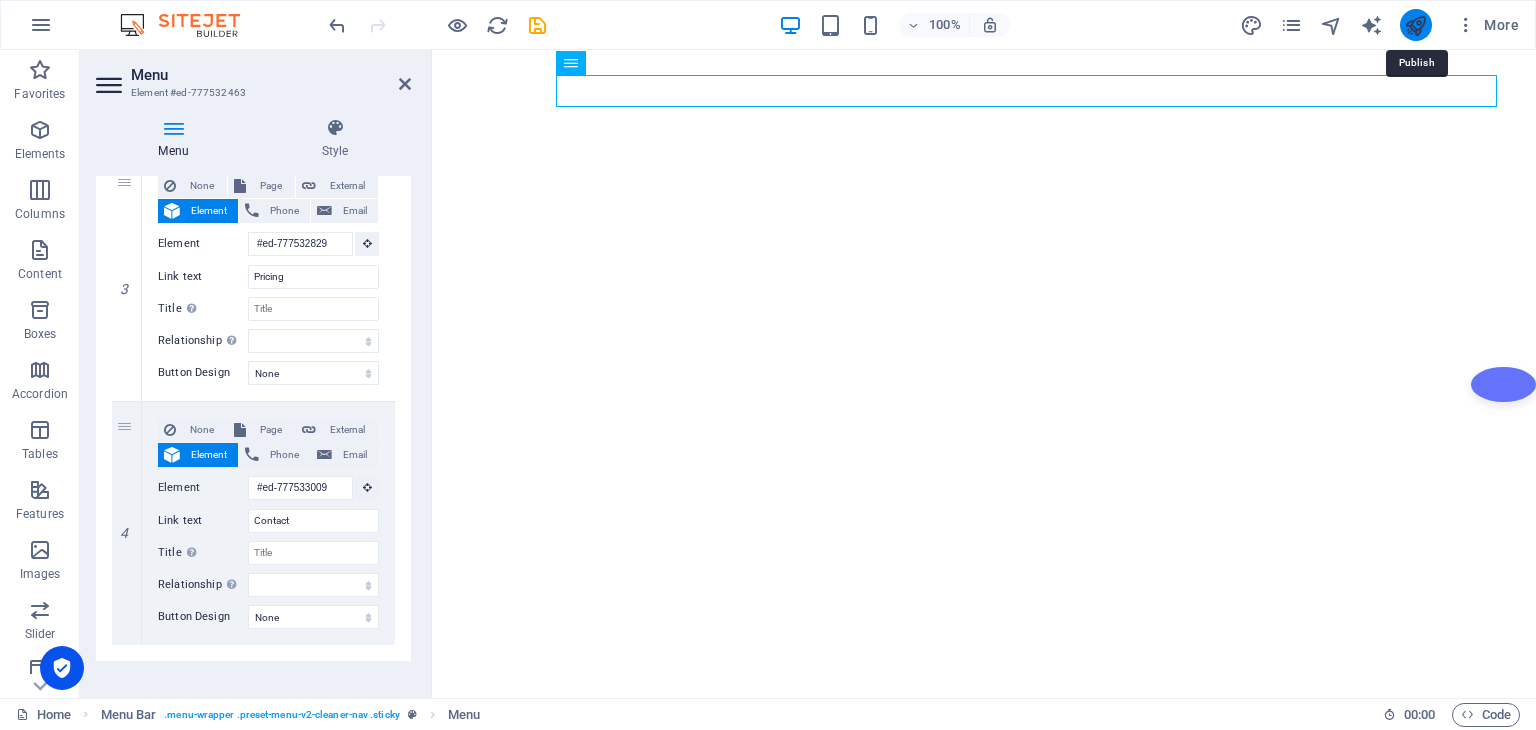 click at bounding box center (1415, 25) 